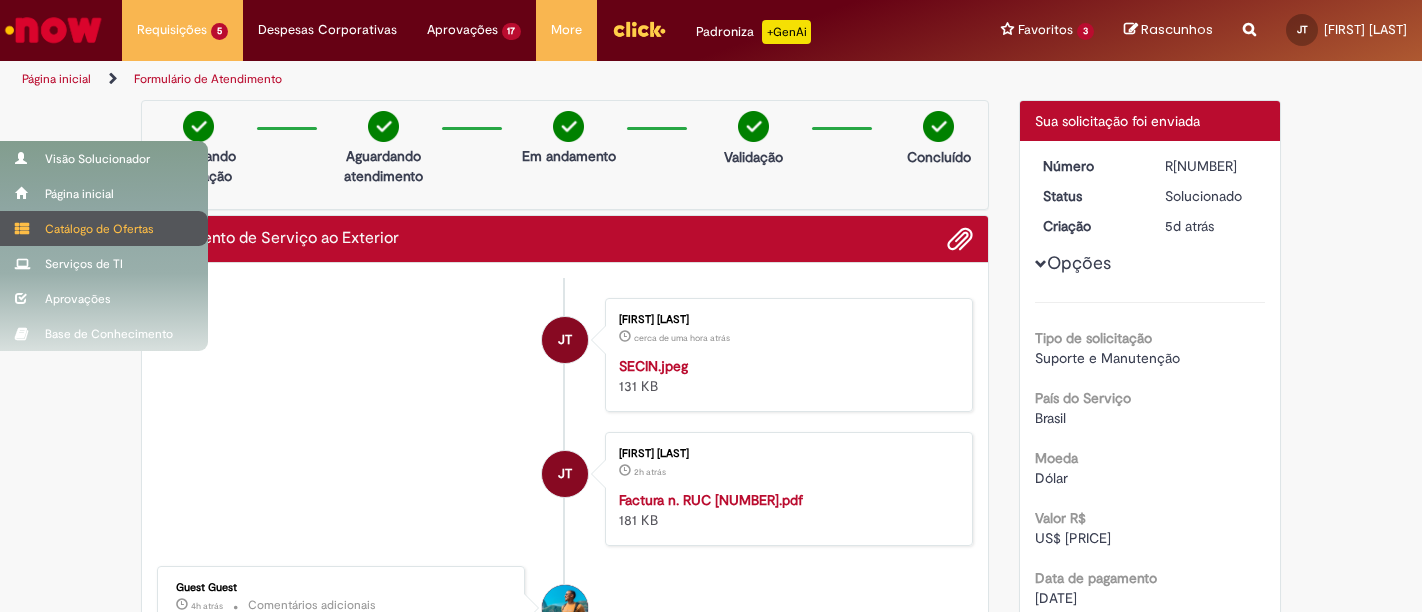 scroll, scrollTop: 0, scrollLeft: 0, axis: both 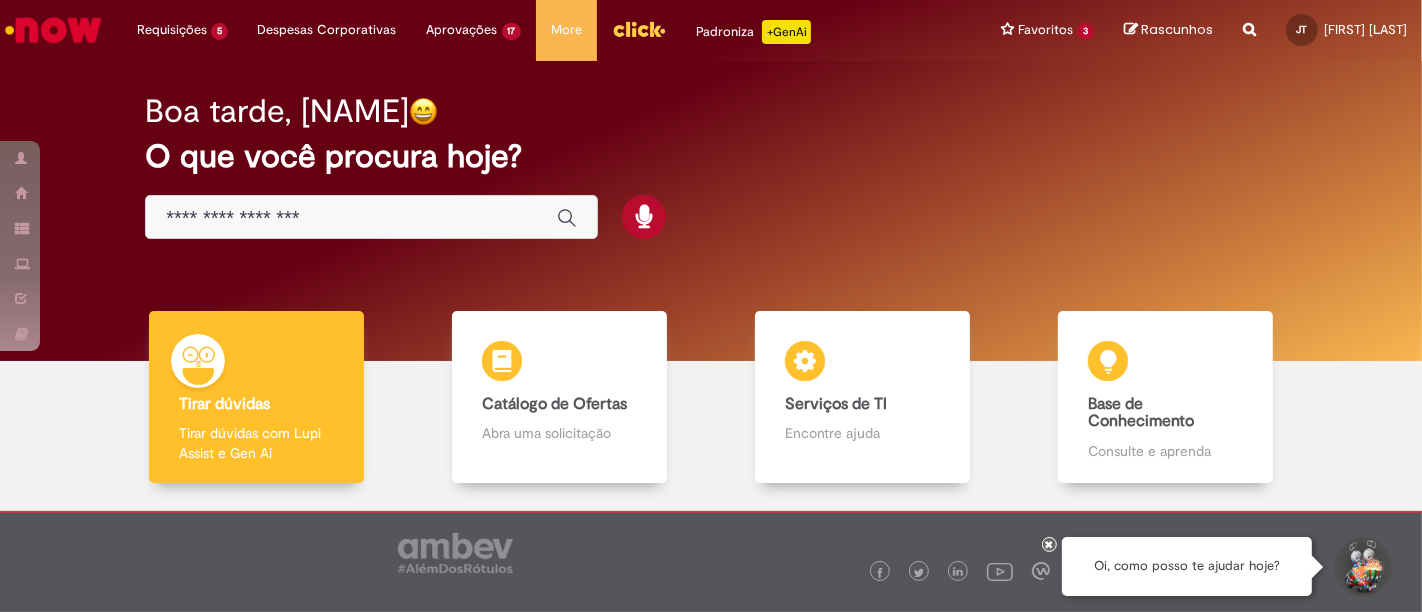 click at bounding box center [351, 218] 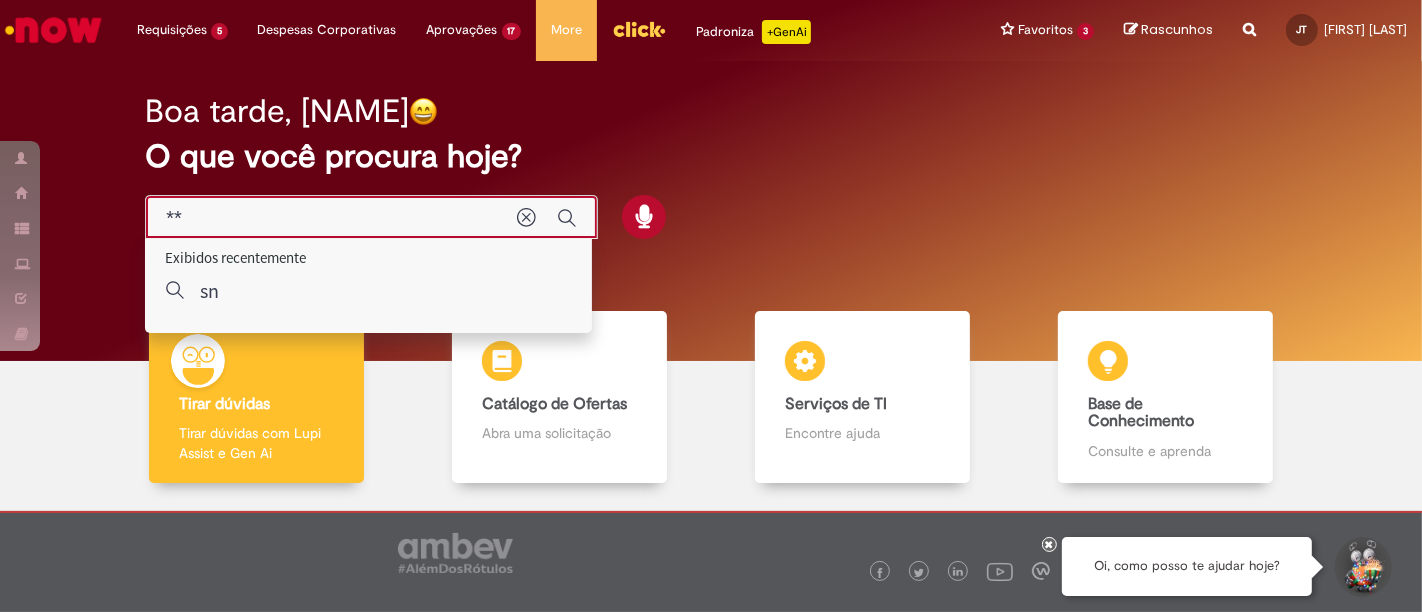 type on "**" 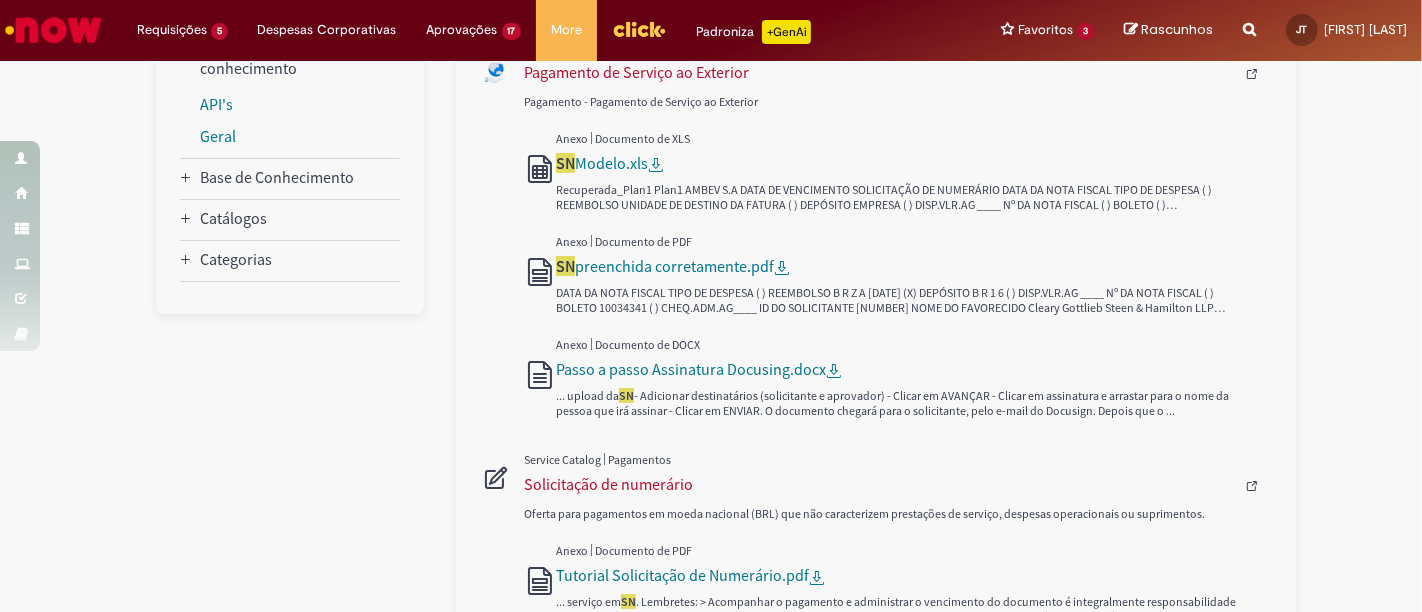 scroll, scrollTop: 444, scrollLeft: 0, axis: vertical 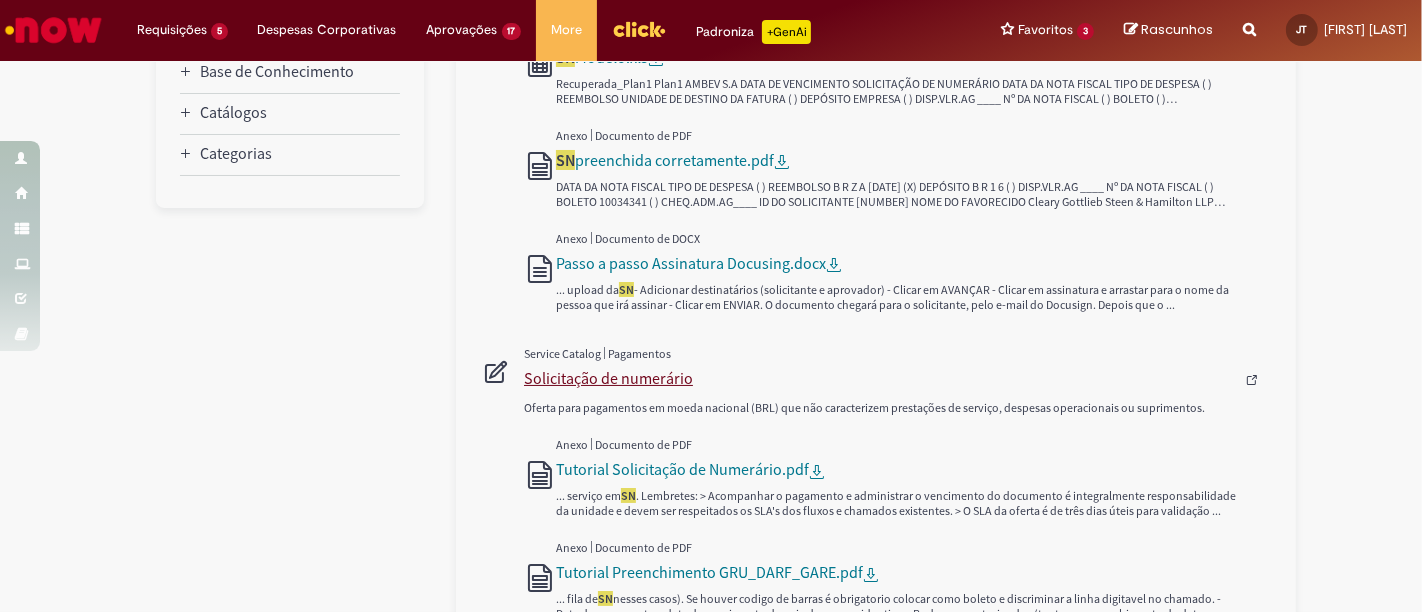 click on "Solicitação de numerário" at bounding box center [879, 378] 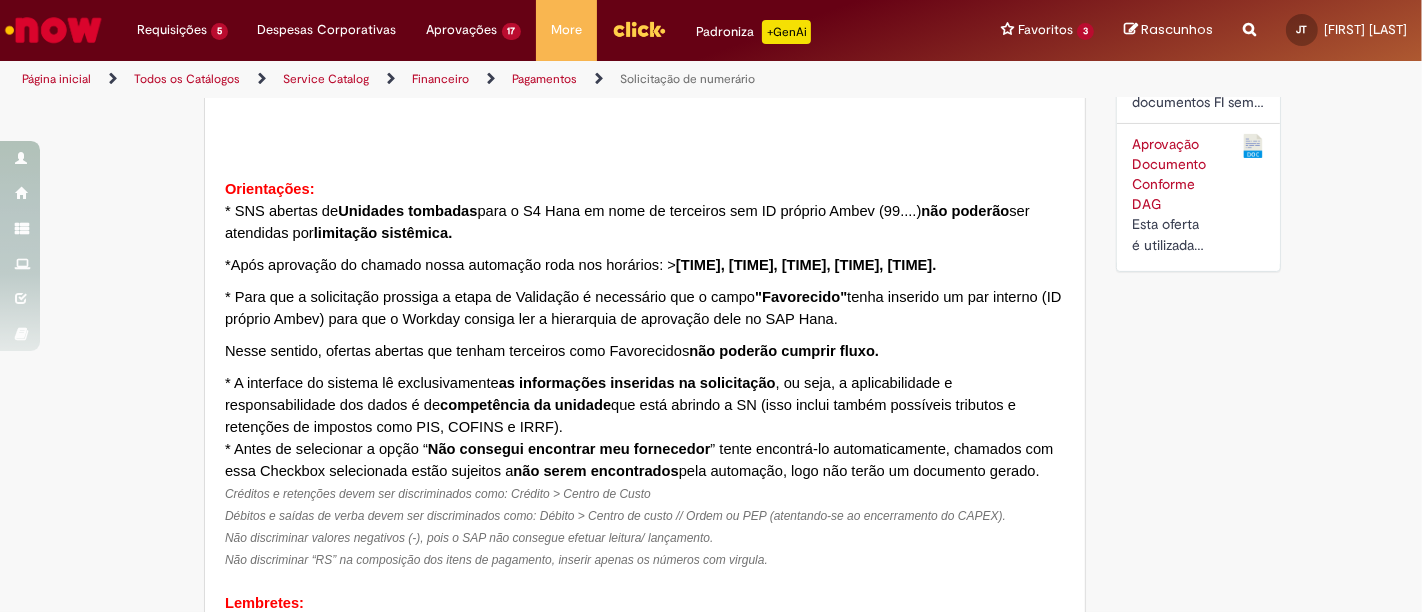 scroll, scrollTop: 0, scrollLeft: 0, axis: both 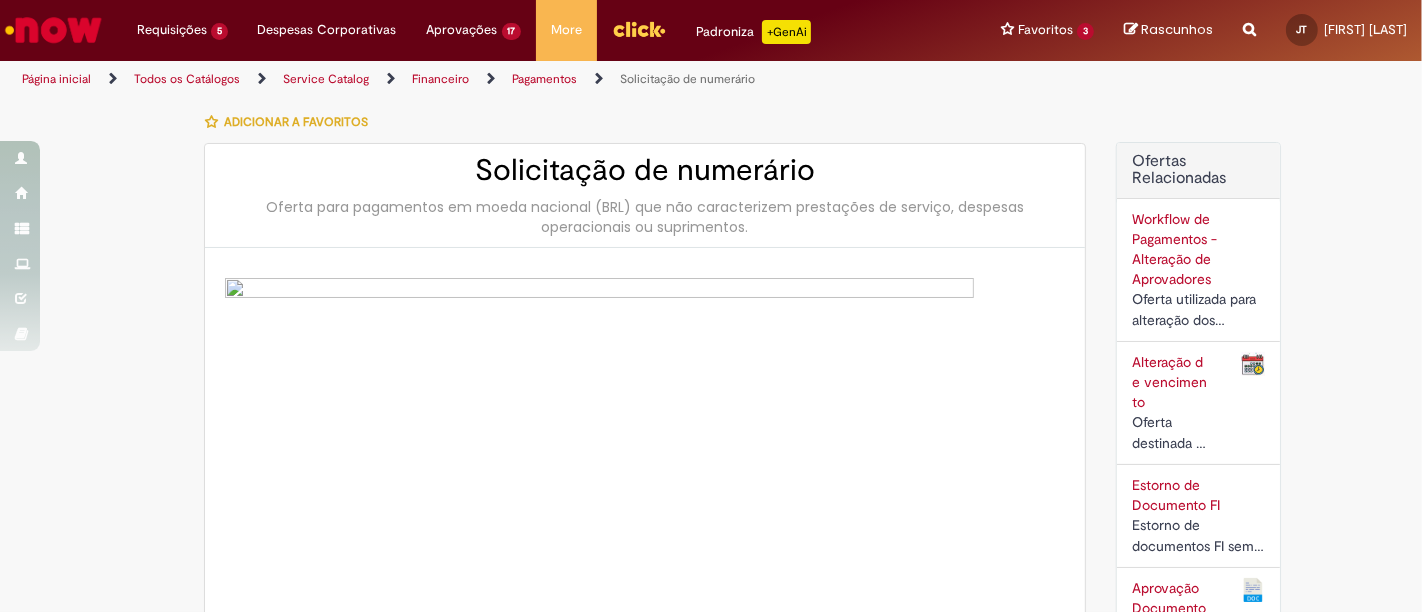 type on "********" 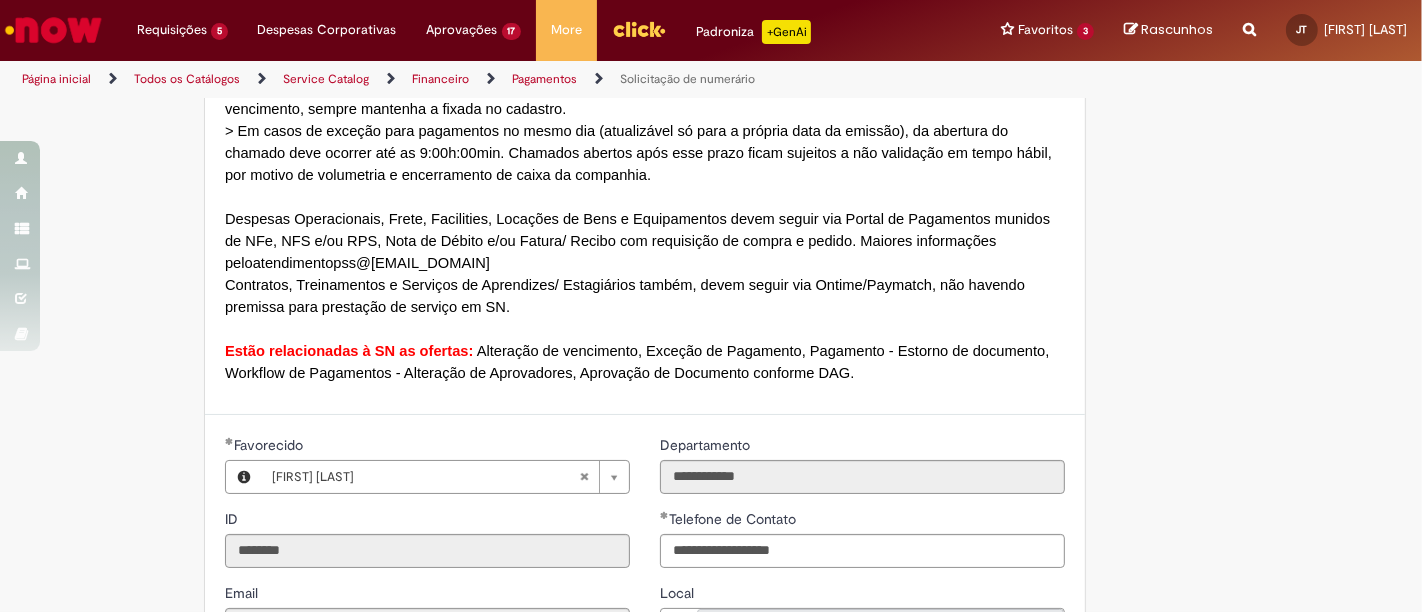 scroll, scrollTop: 1777, scrollLeft: 0, axis: vertical 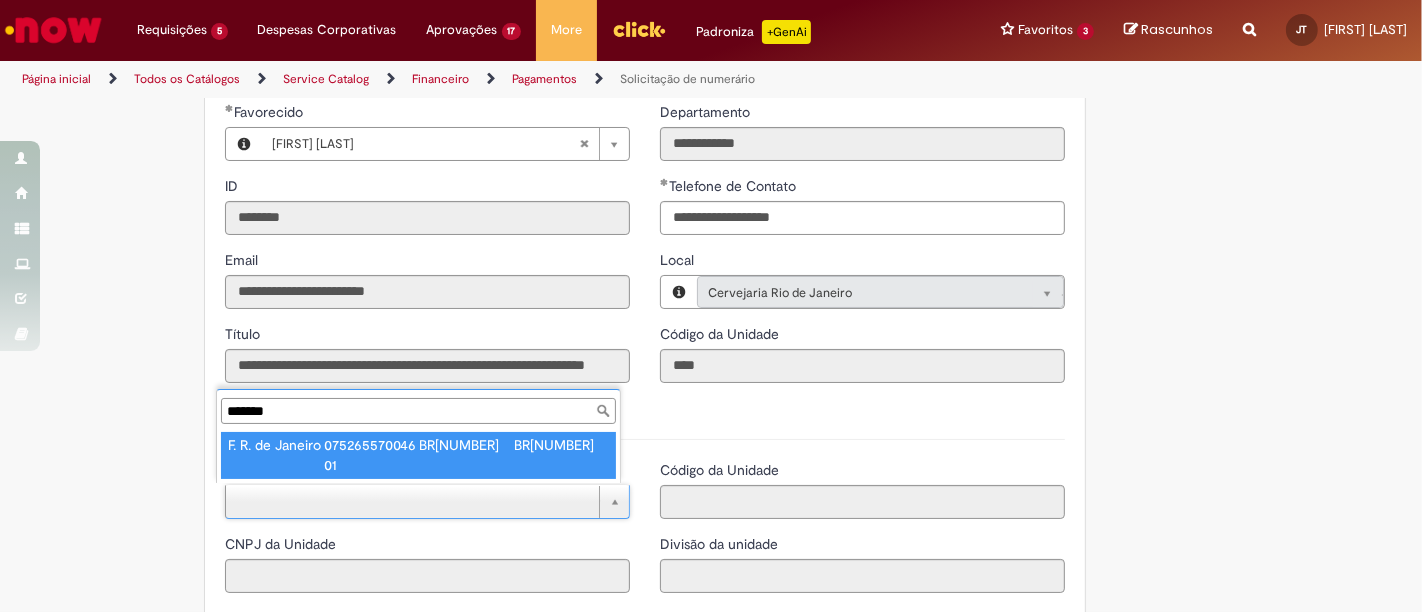 type on "*******" 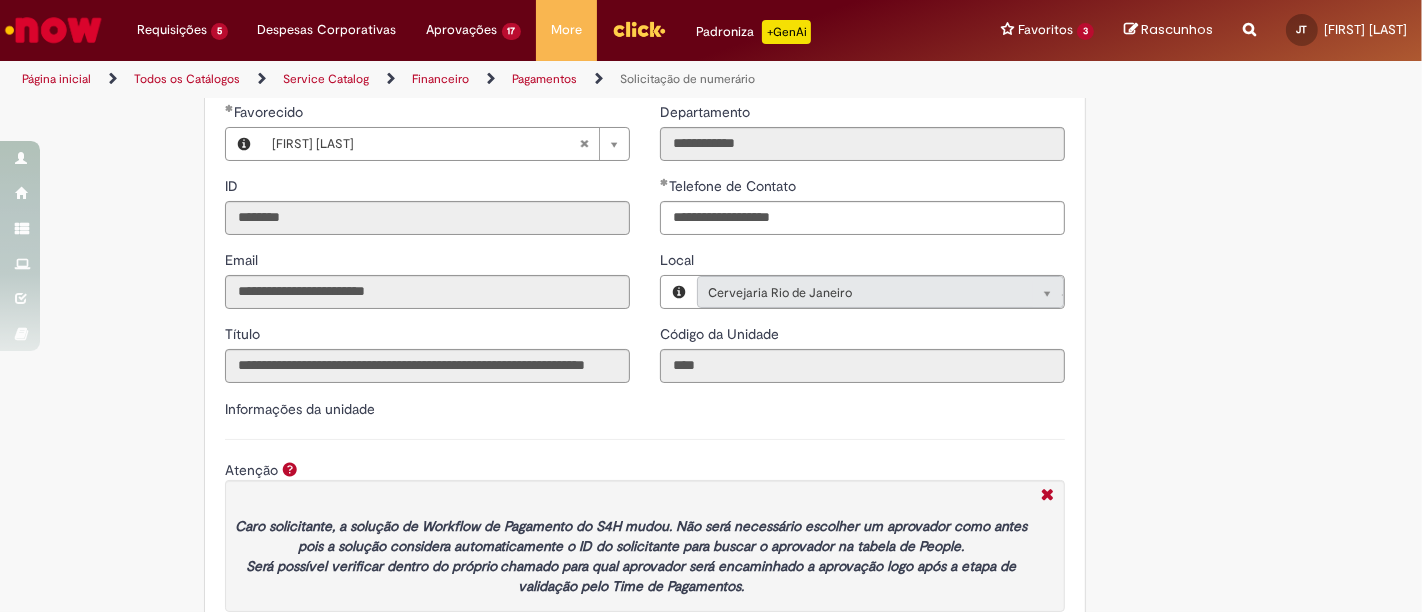 type on "**********" 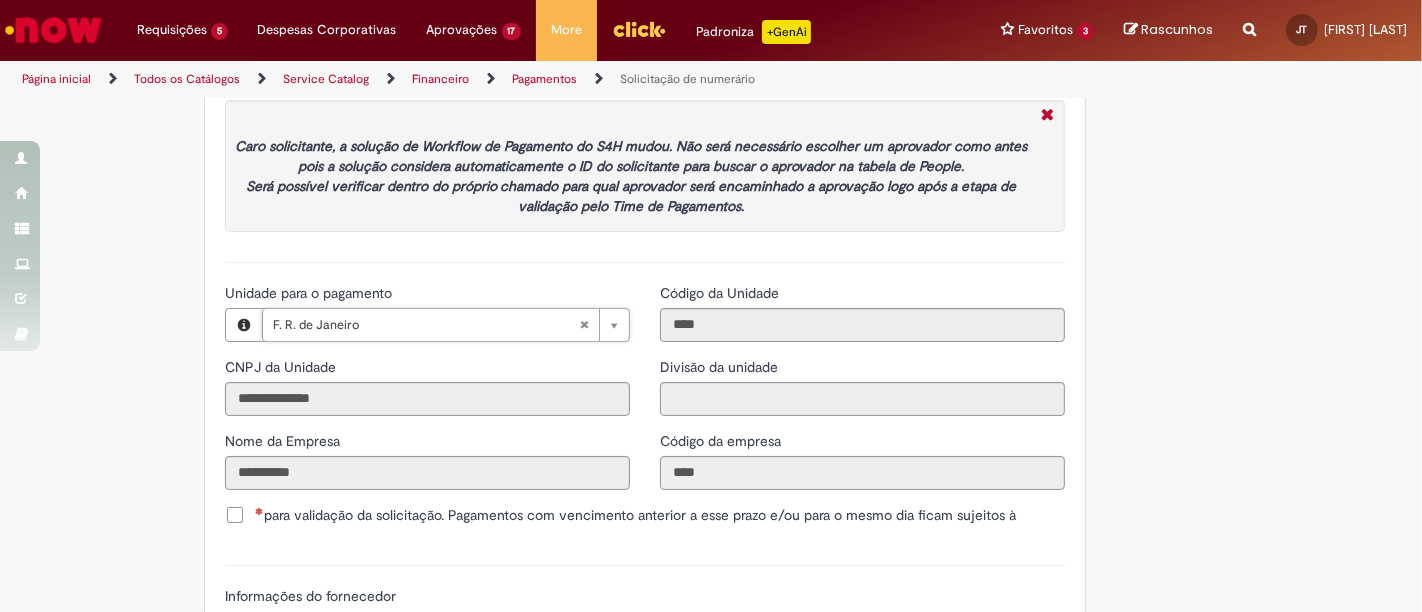 scroll, scrollTop: 2222, scrollLeft: 0, axis: vertical 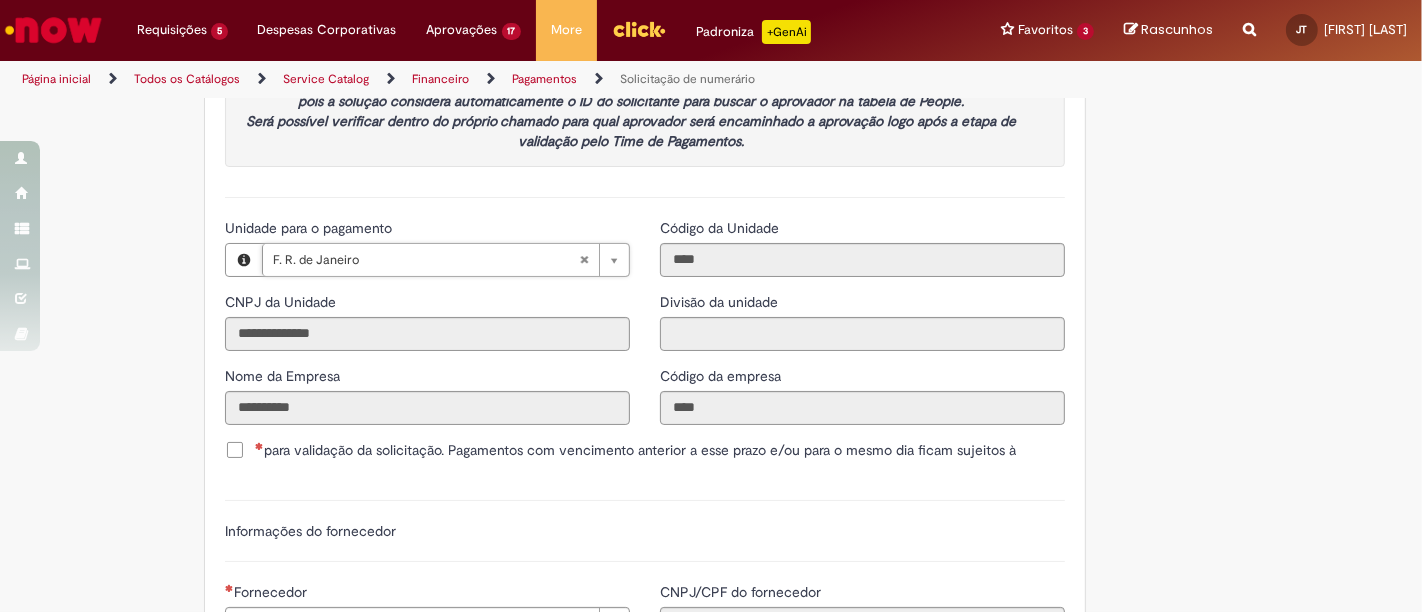 click on "para validação da solicitação. Pagamentos com vencimento anterior a esse prazo e/ou para o mesmo dia ficam sujeitos à" at bounding box center (635, 450) 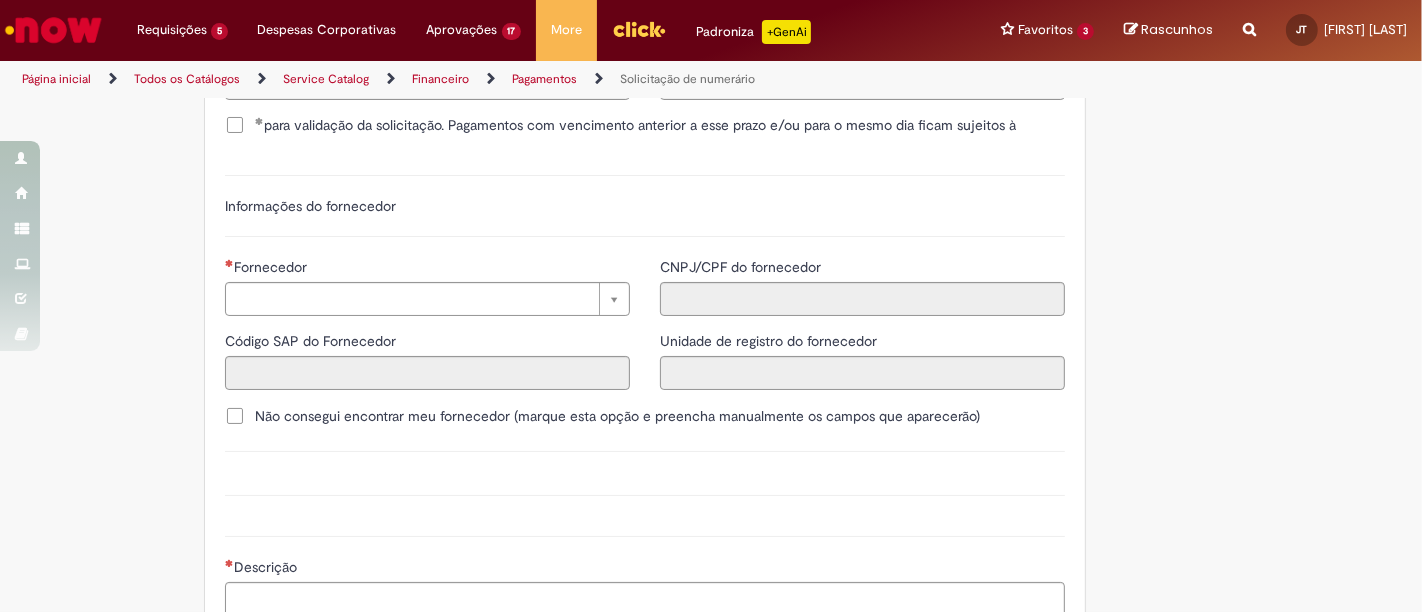 scroll, scrollTop: 2555, scrollLeft: 0, axis: vertical 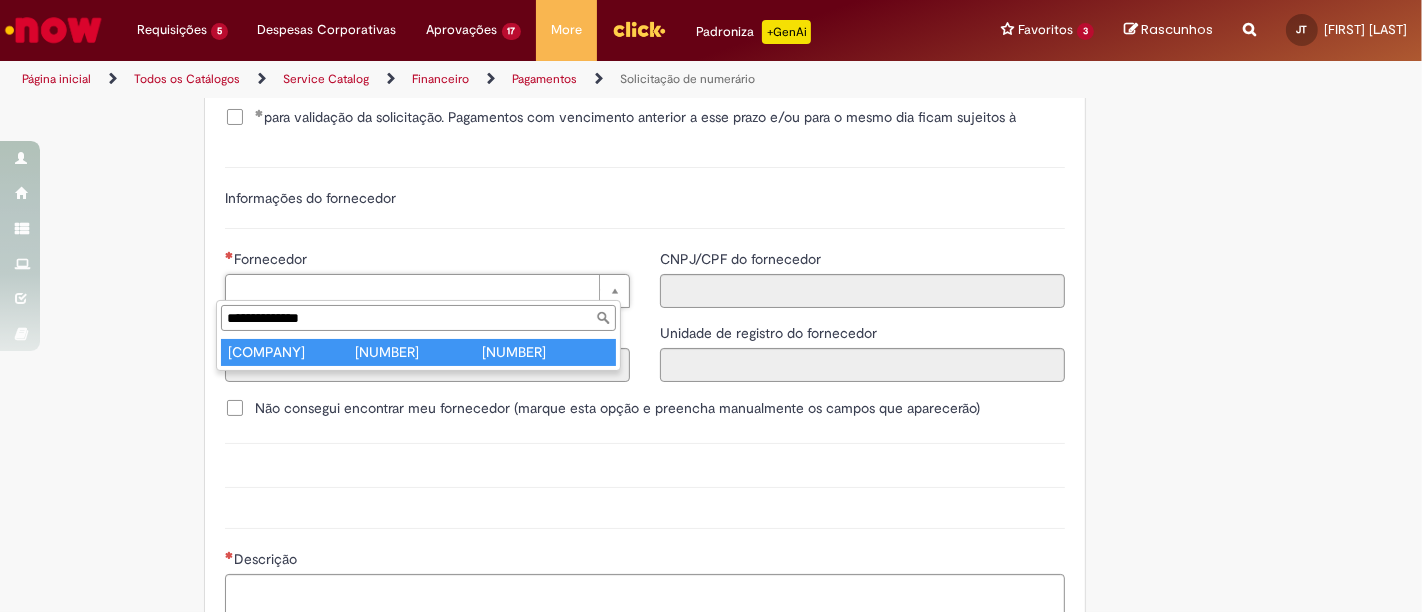 type on "**********" 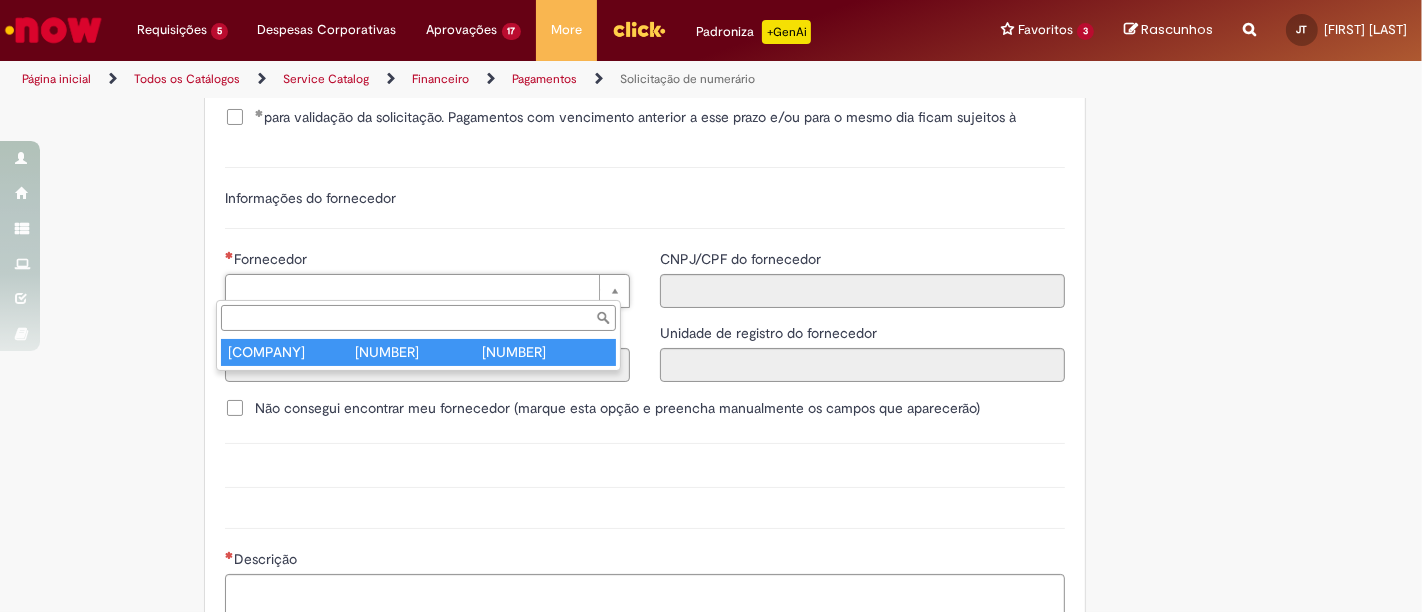 type on "******" 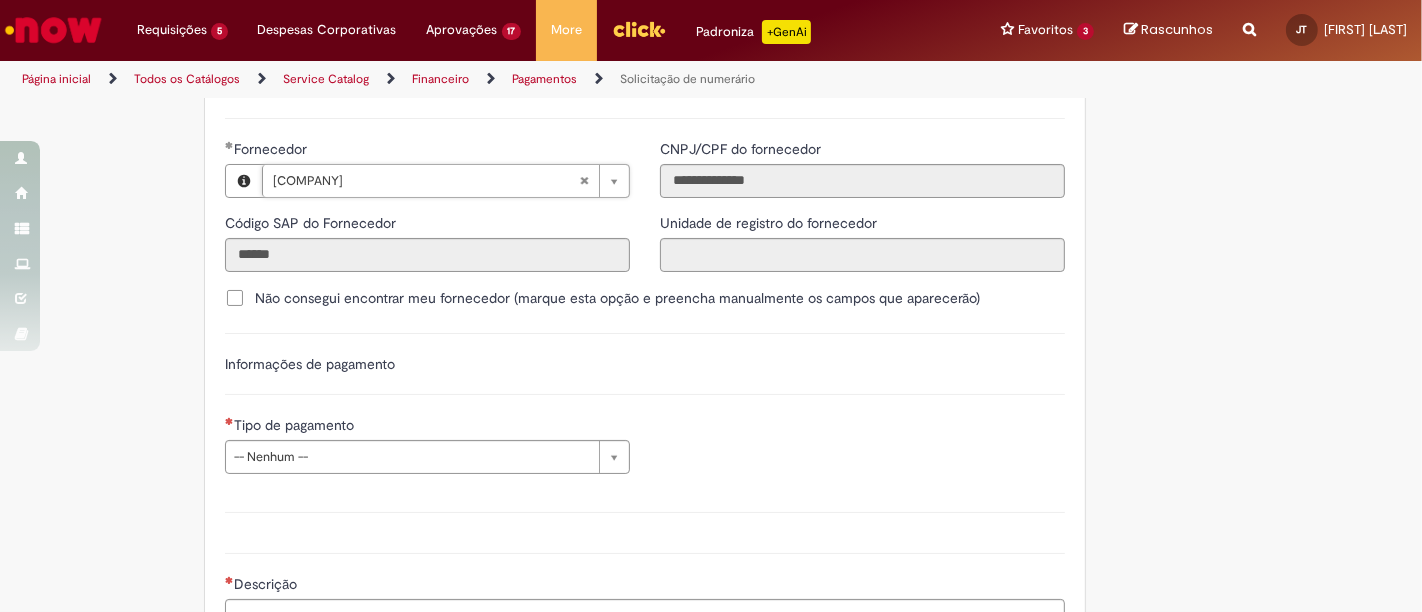 scroll, scrollTop: 2777, scrollLeft: 0, axis: vertical 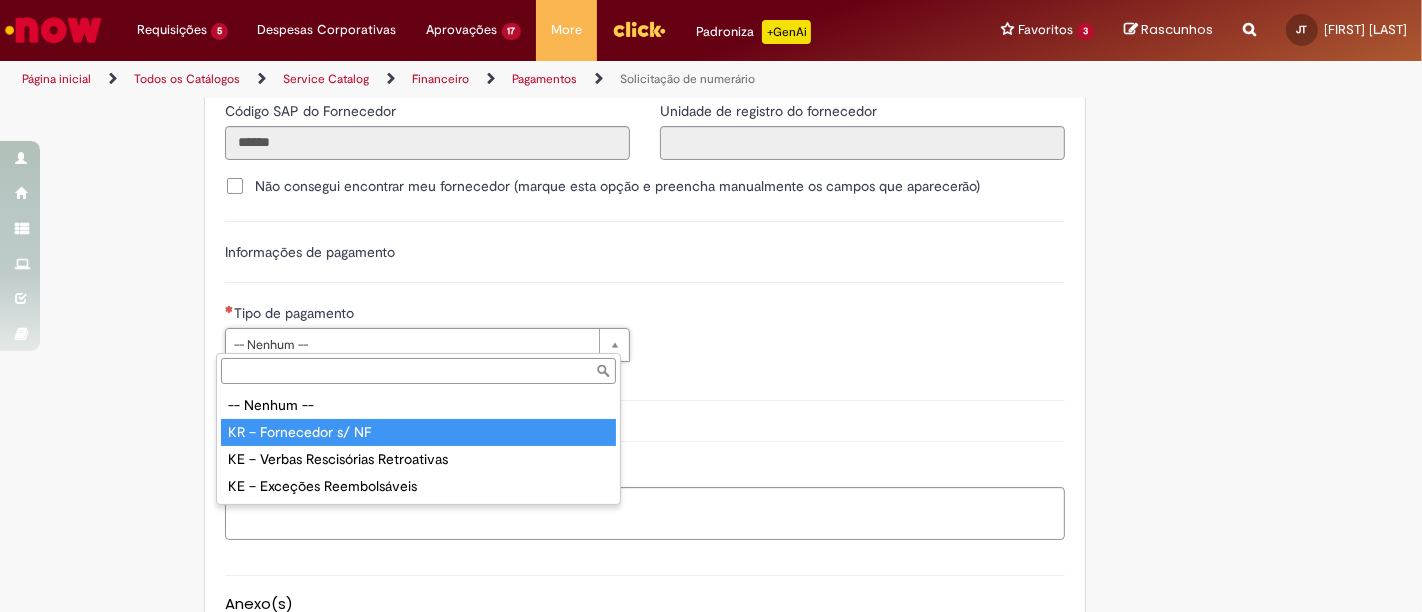 type on "**********" 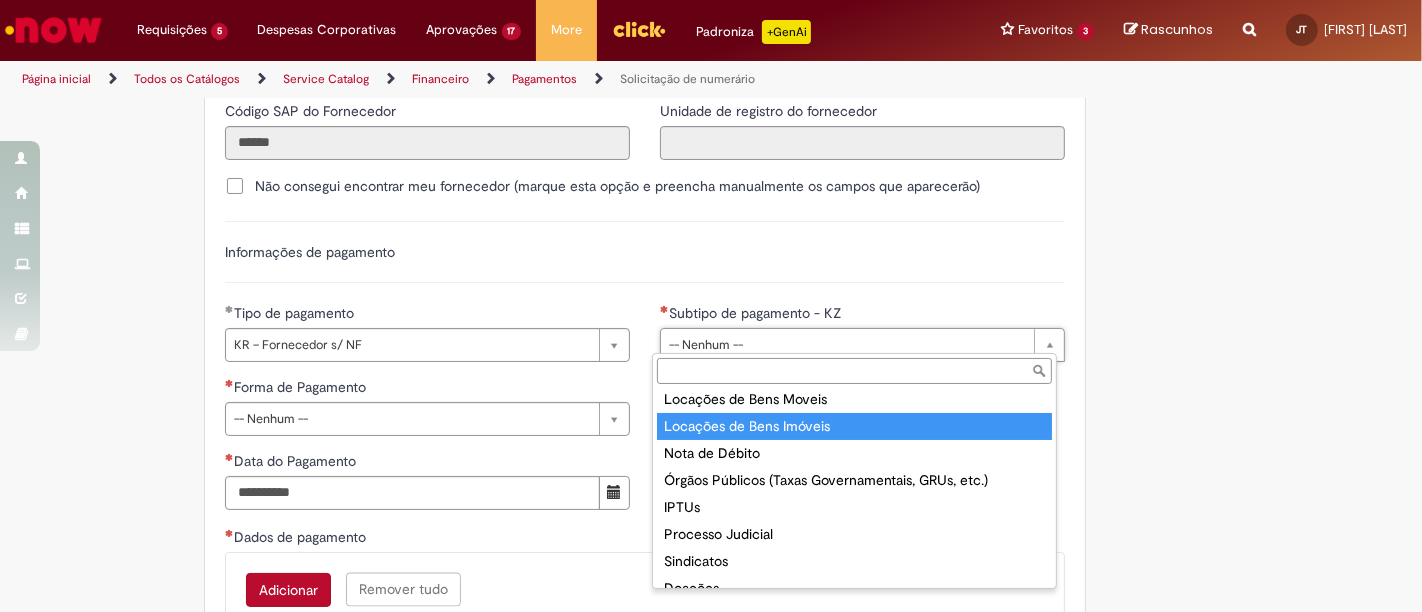 scroll, scrollTop: 220, scrollLeft: 0, axis: vertical 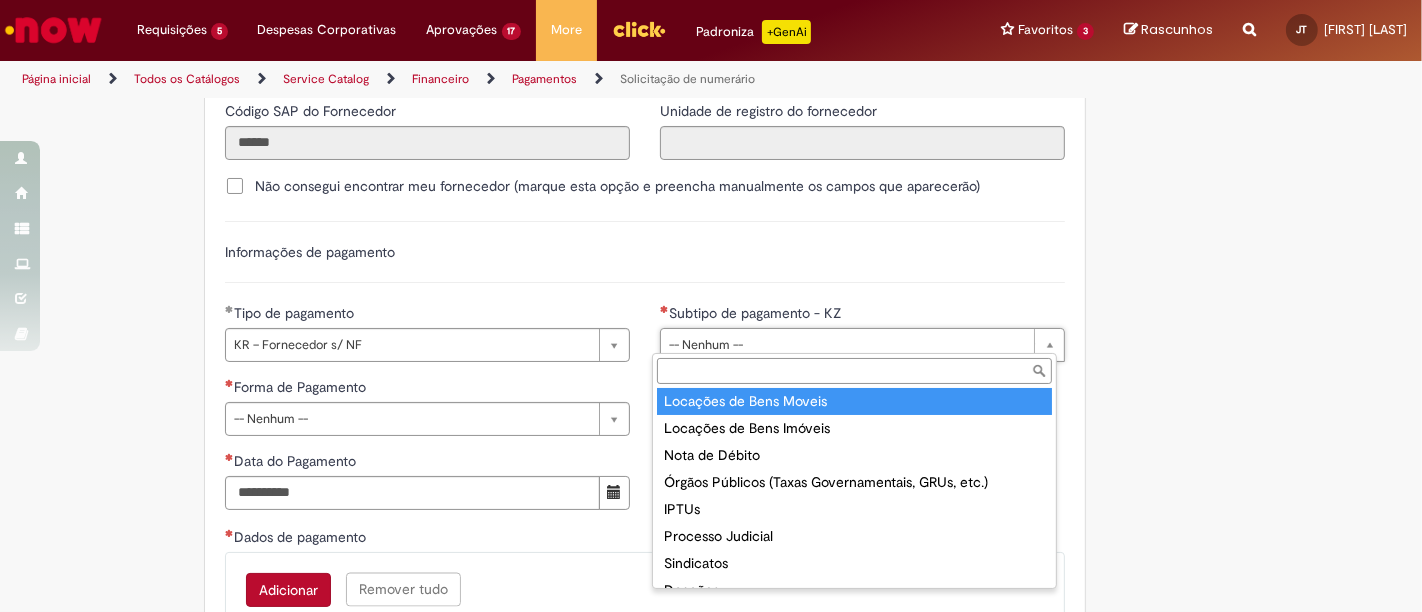 type on "**********" 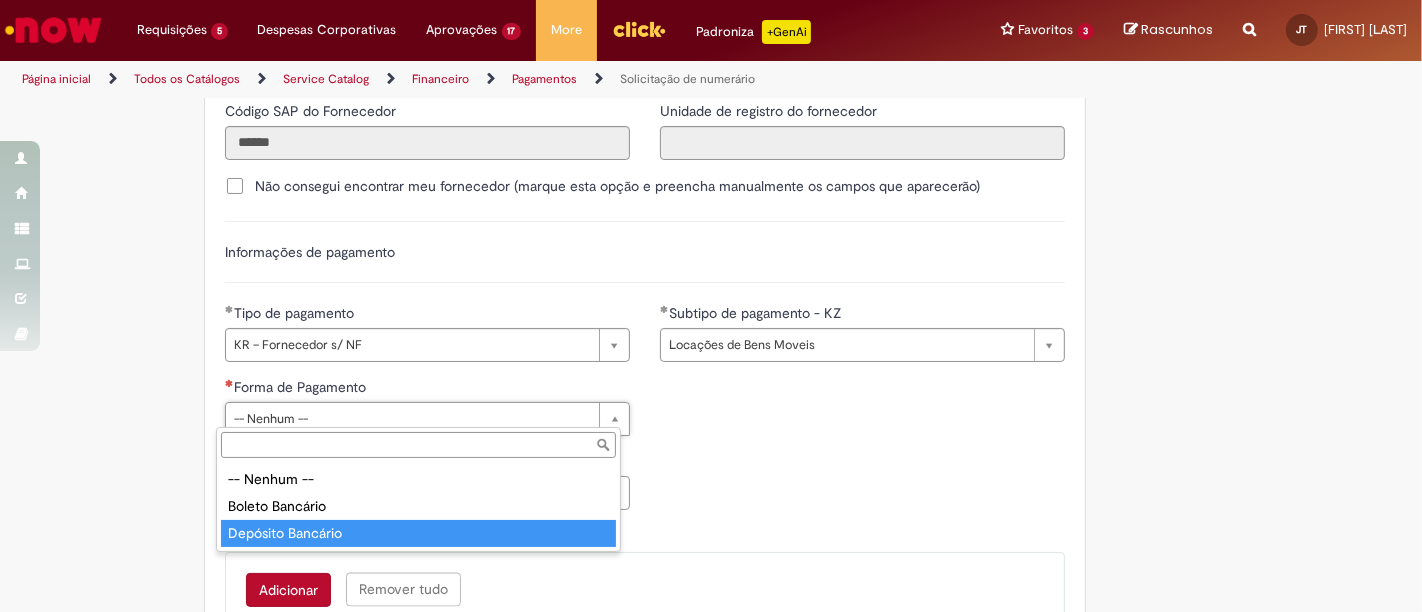 drag, startPoint x: 288, startPoint y: 533, endPoint x: 365, endPoint y: 536, distance: 77.05842 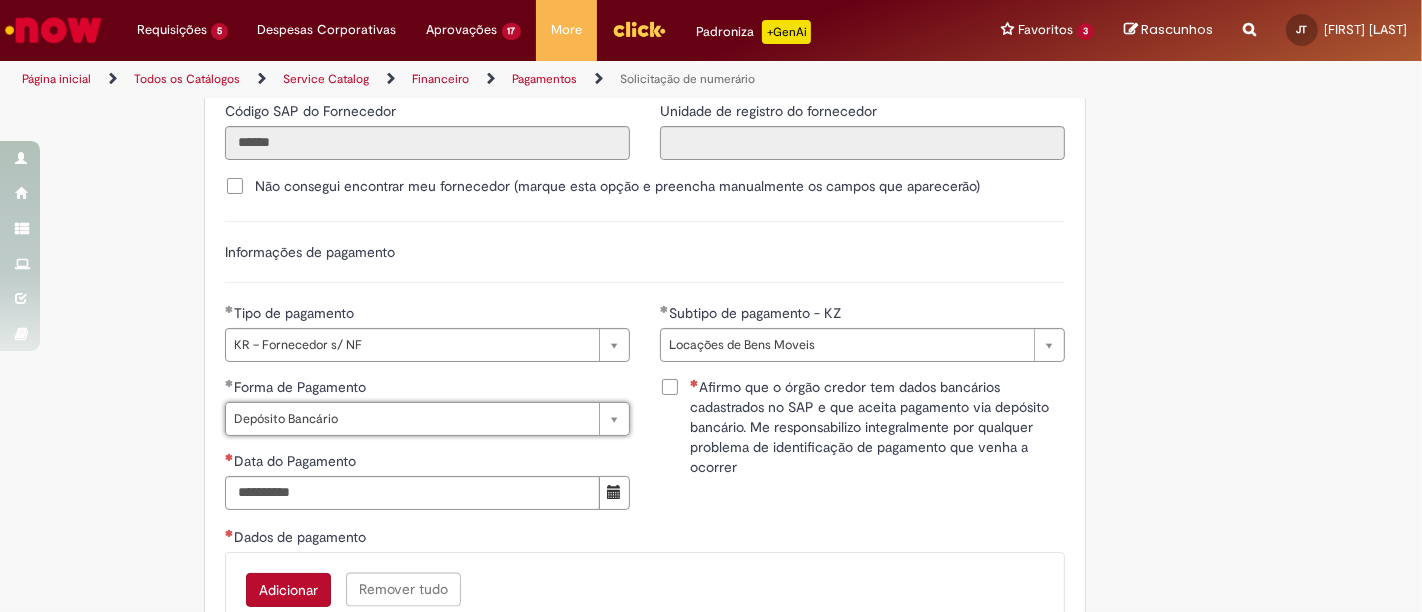 click on "Afirmo que o órgão credor tem dados bancários cadastrados no SAP e que aceita pagamento via depósito bancário. Me responsabilizo integralmente por qualquer problema de identificação de pagamento que venha a ocorrer" at bounding box center (877, 427) 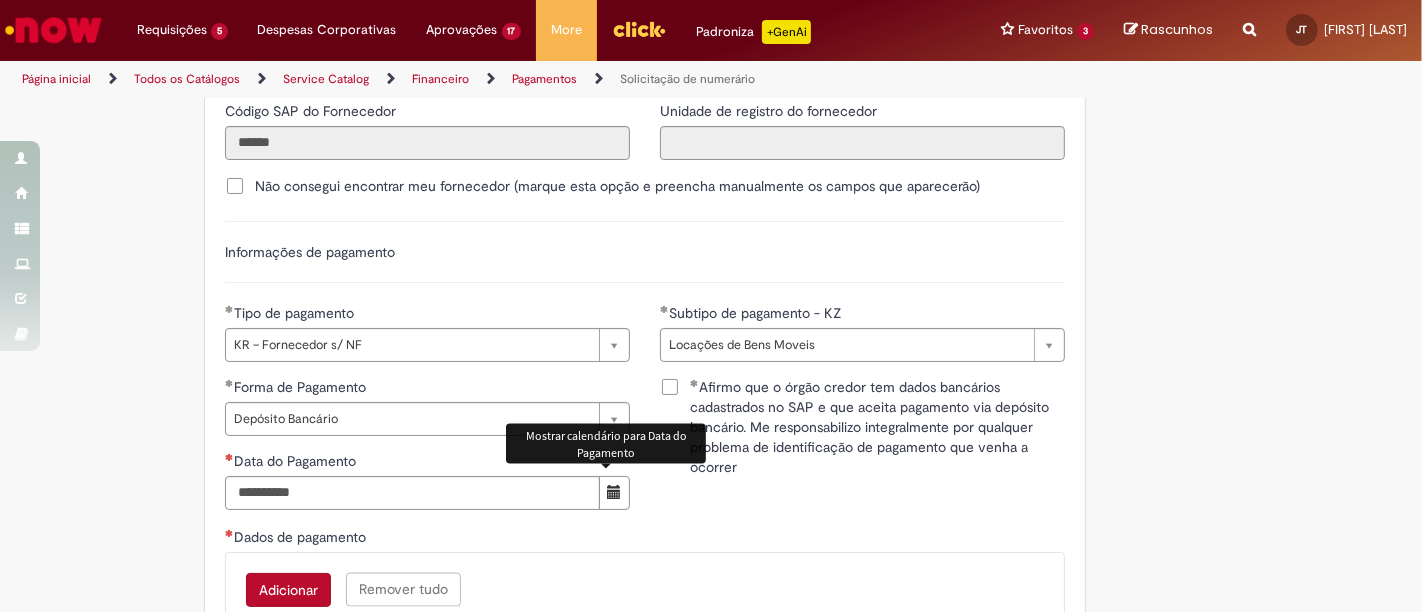 click at bounding box center [614, 492] 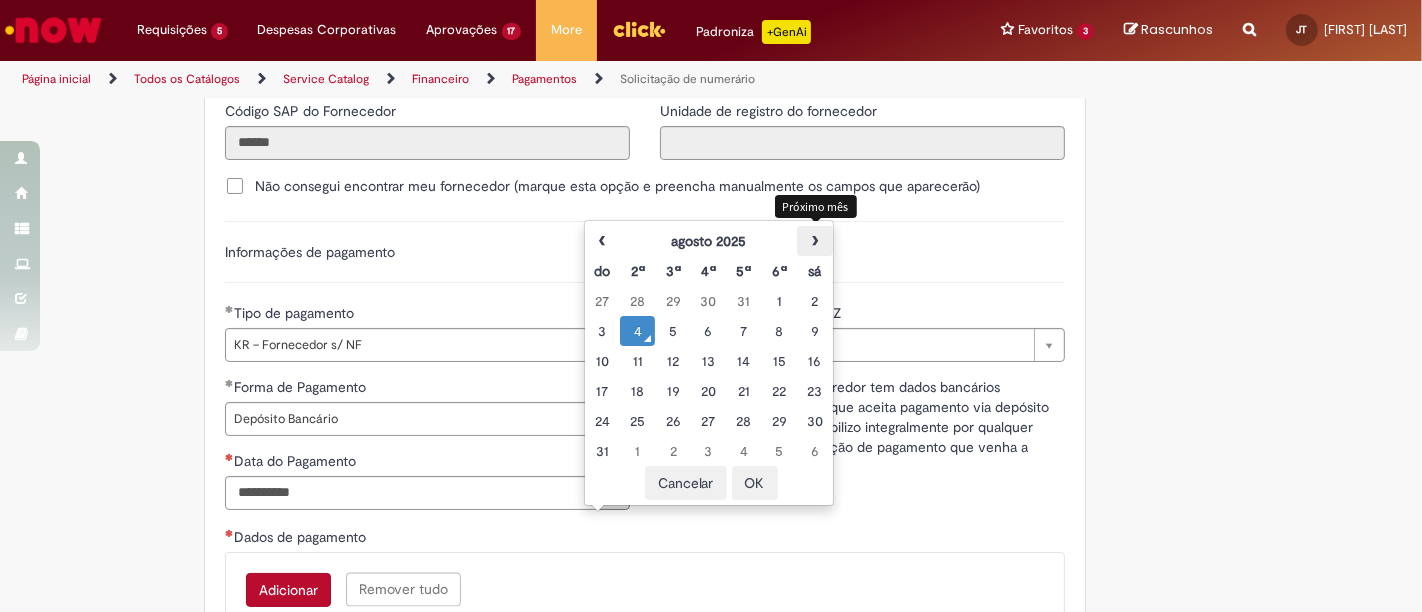 click on "›" at bounding box center (814, 241) 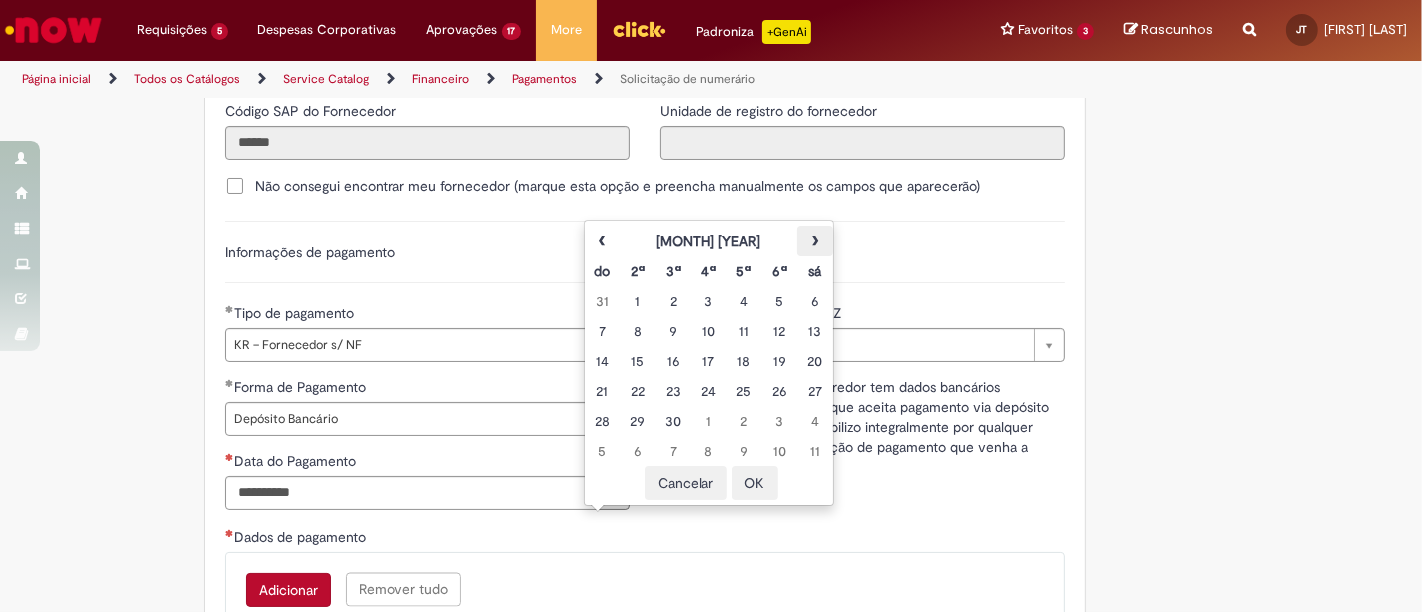click on "›" at bounding box center (814, 241) 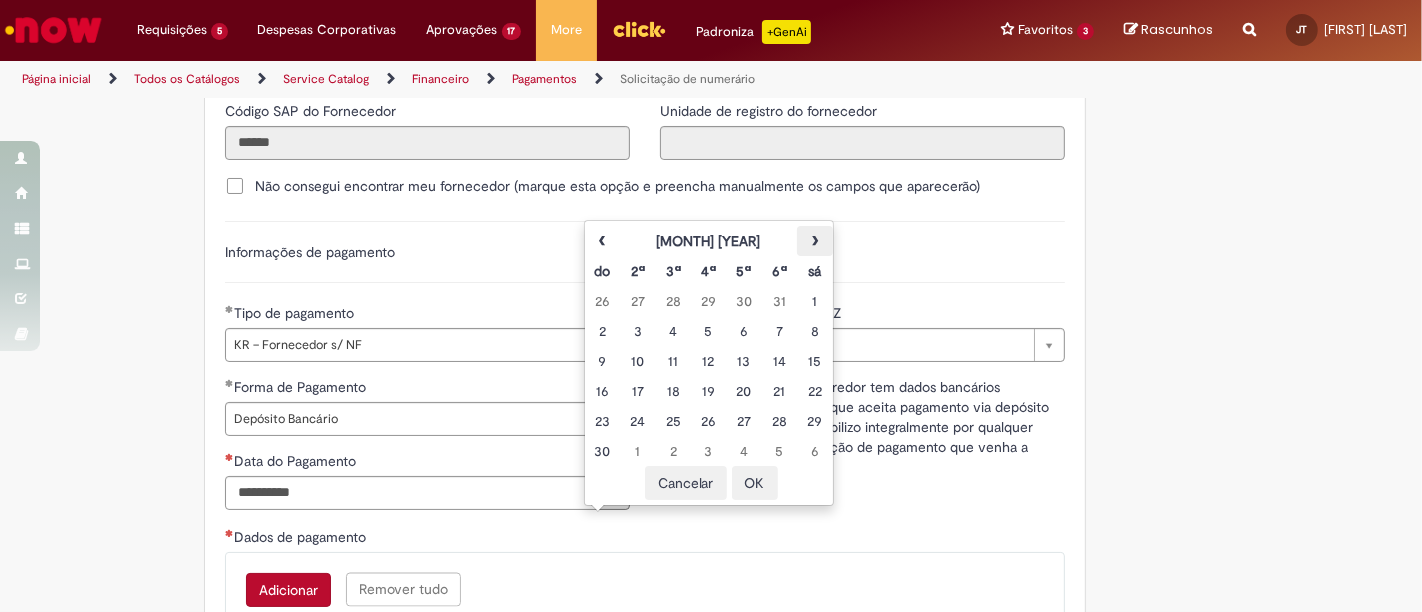 click on "›" at bounding box center (814, 241) 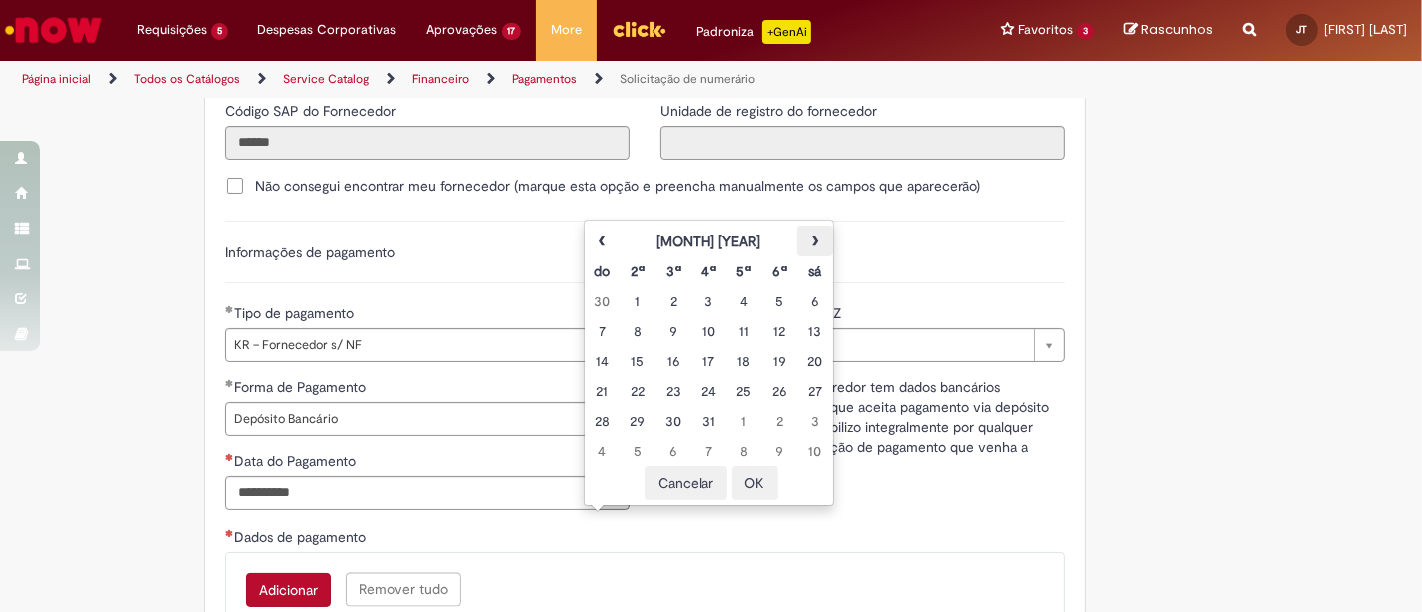 click on "›" at bounding box center (814, 241) 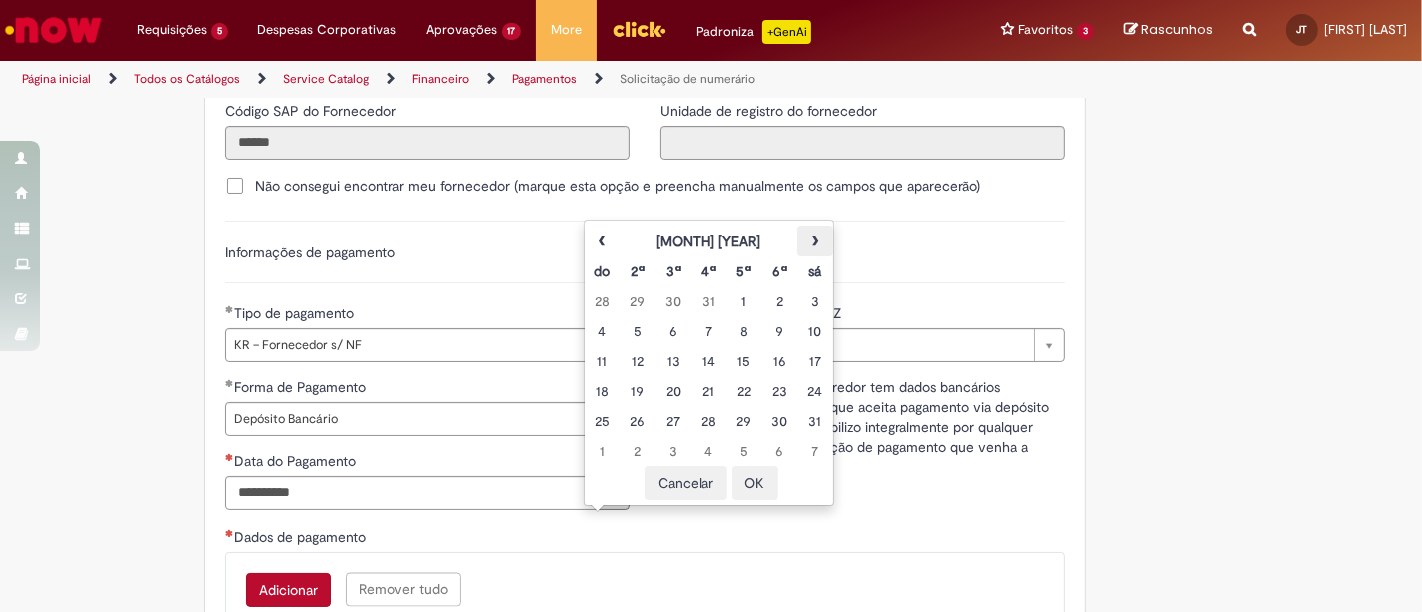 click on "›" at bounding box center (814, 241) 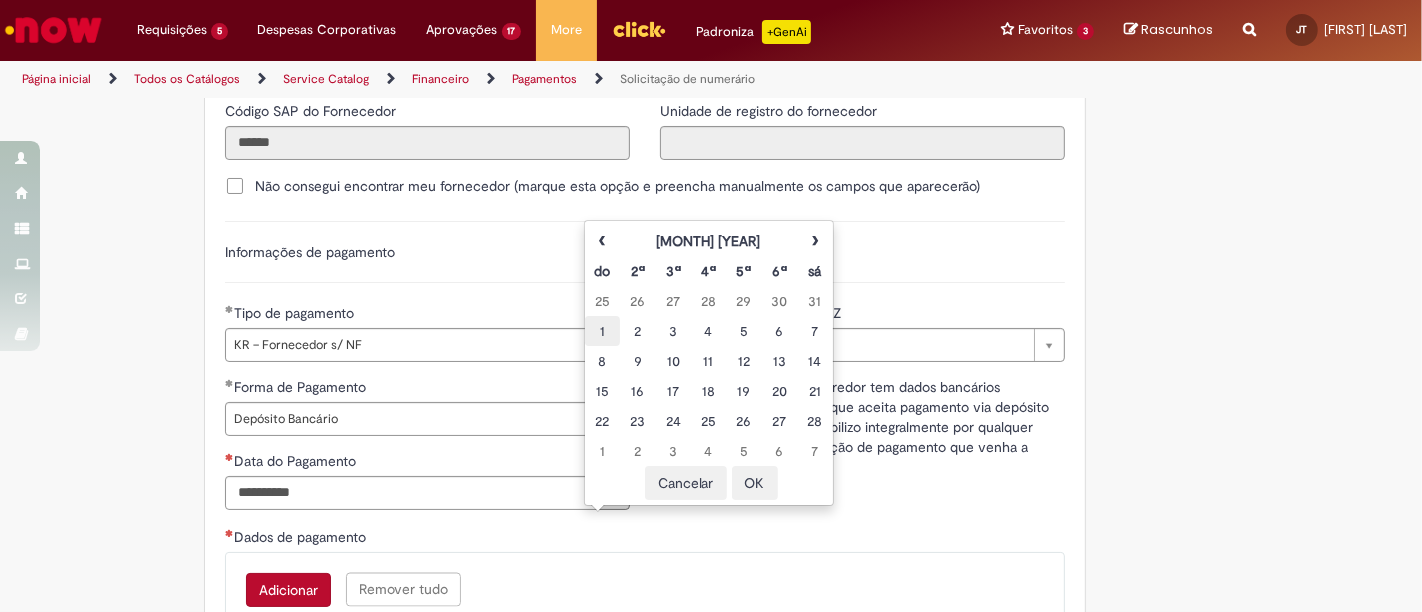 click on "1" at bounding box center [602, 331] 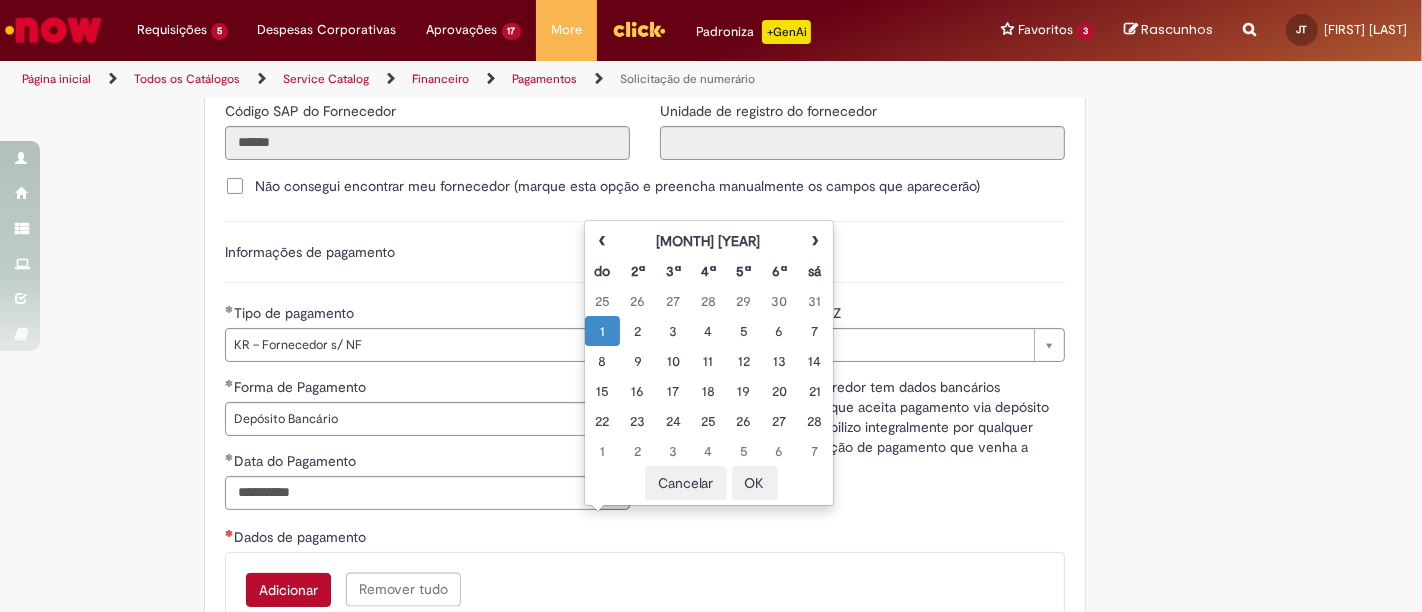 click on "OK" at bounding box center [755, 483] 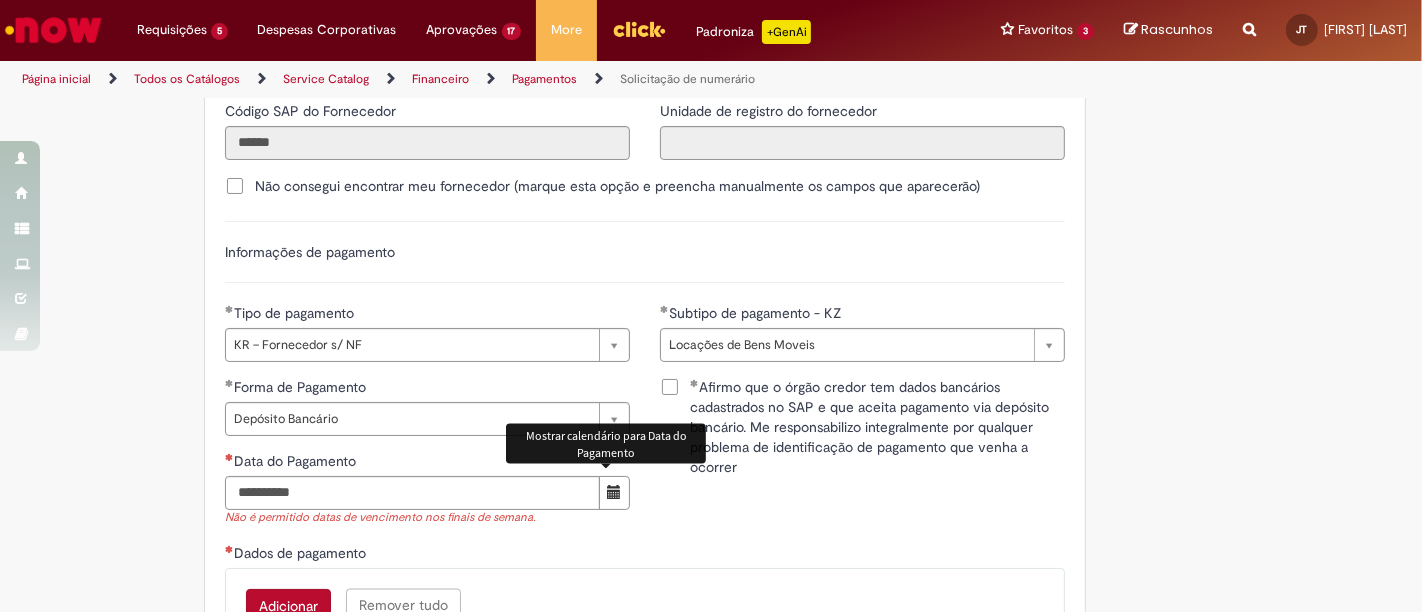 click at bounding box center (614, 492) 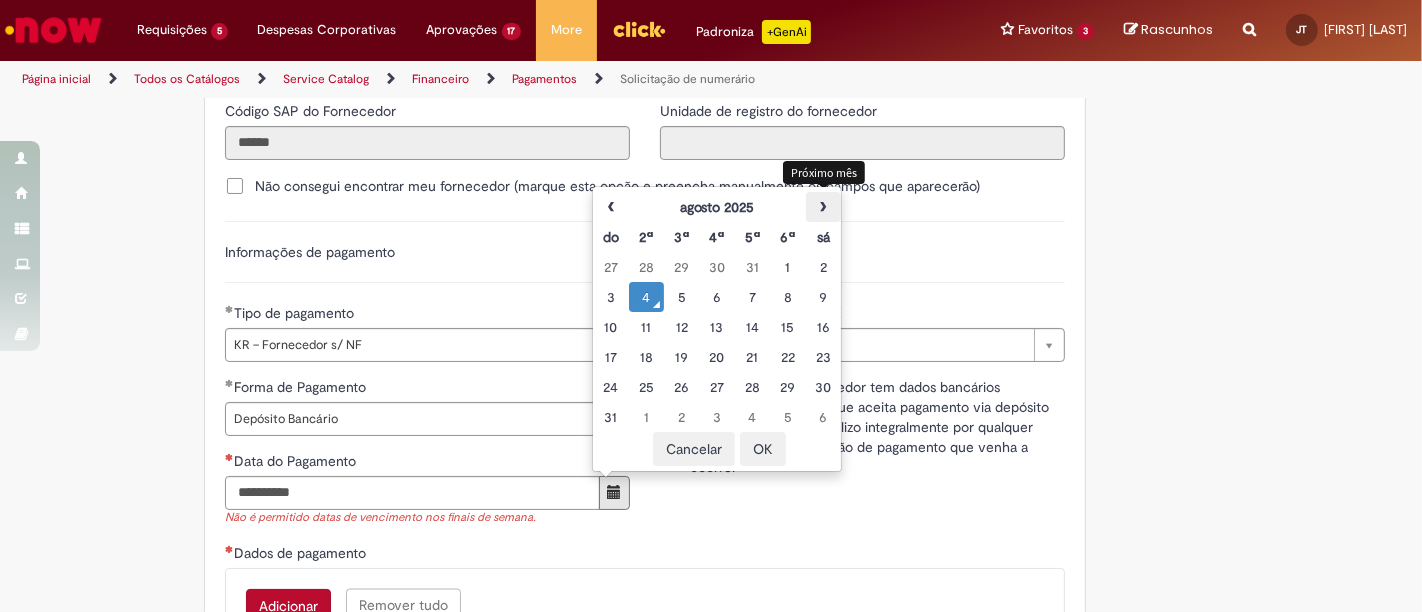 click on "›" at bounding box center (823, 207) 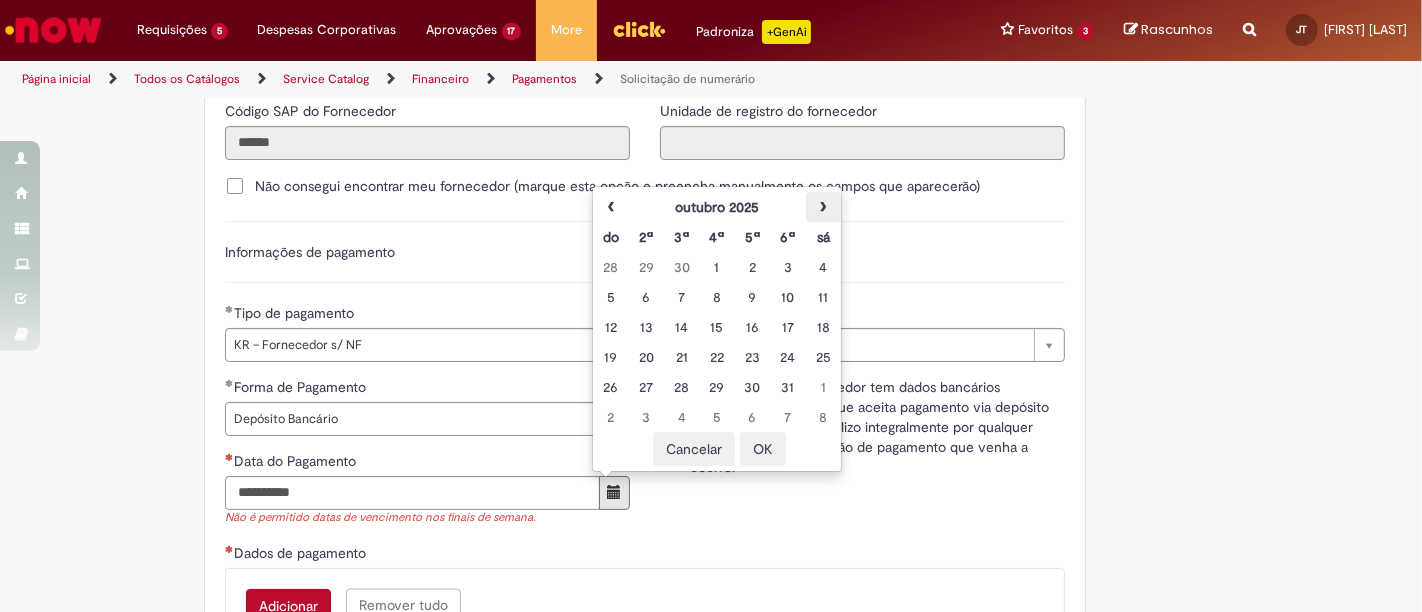 click on "›" at bounding box center [823, 207] 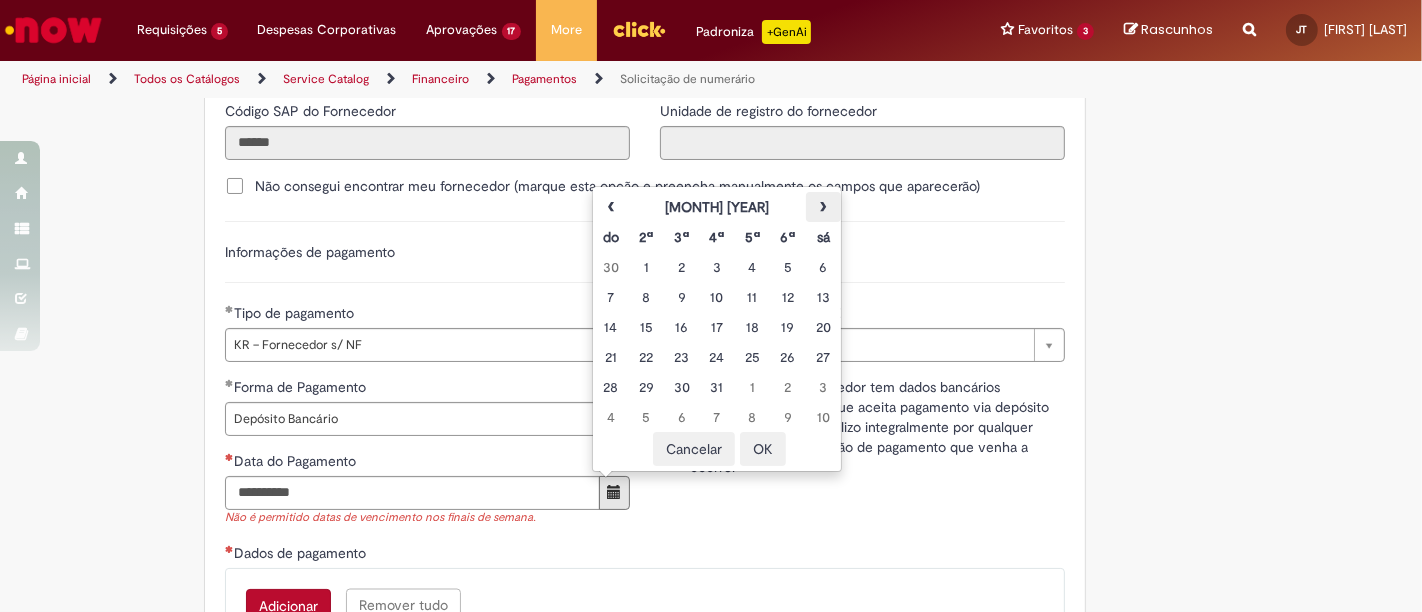 click on "›" at bounding box center [823, 207] 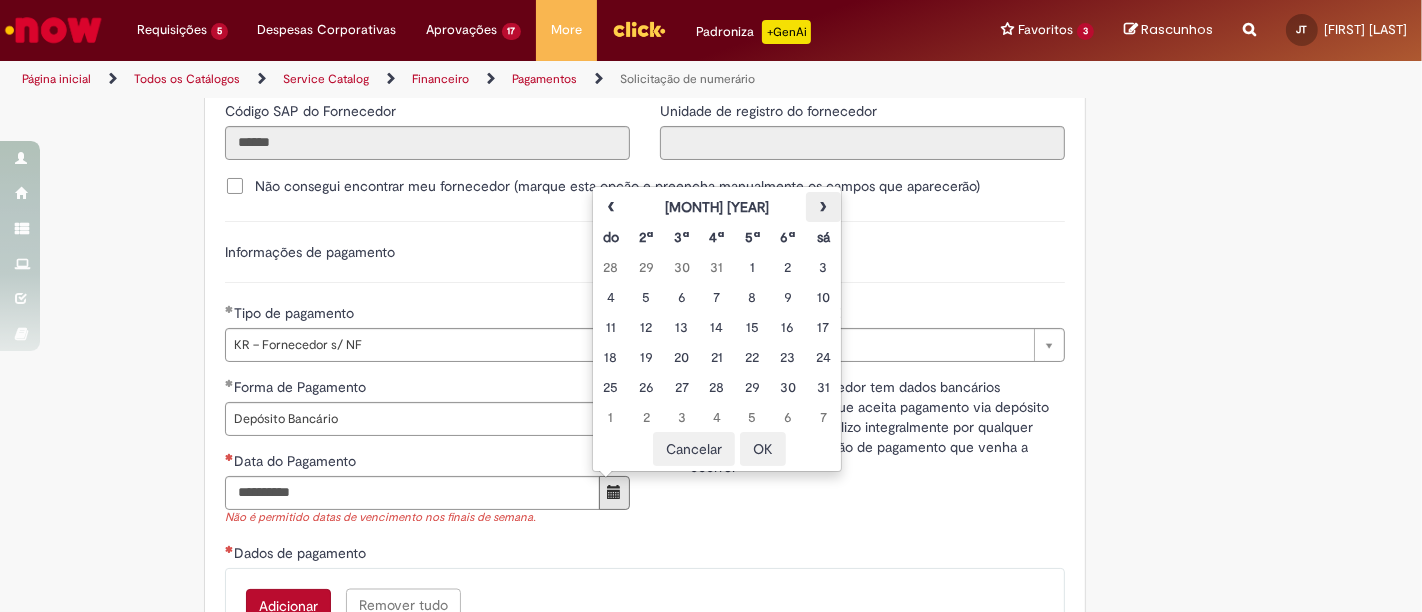 click on "›" at bounding box center (823, 207) 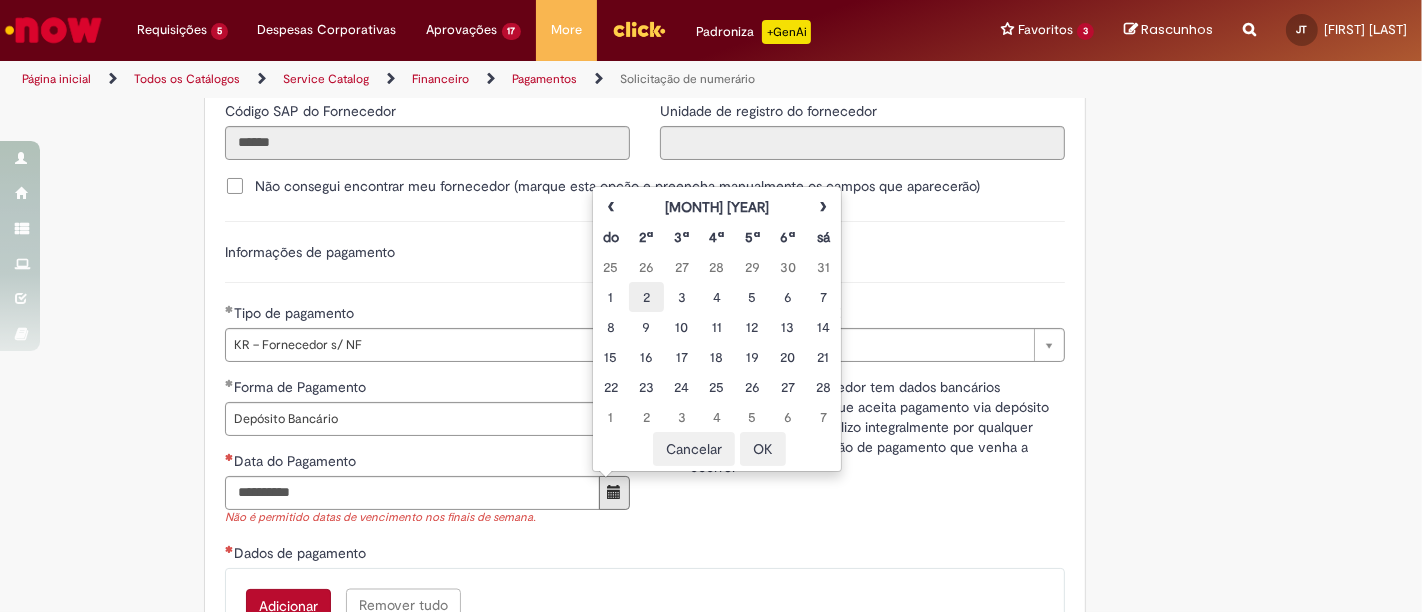 click on "2" at bounding box center [646, 297] 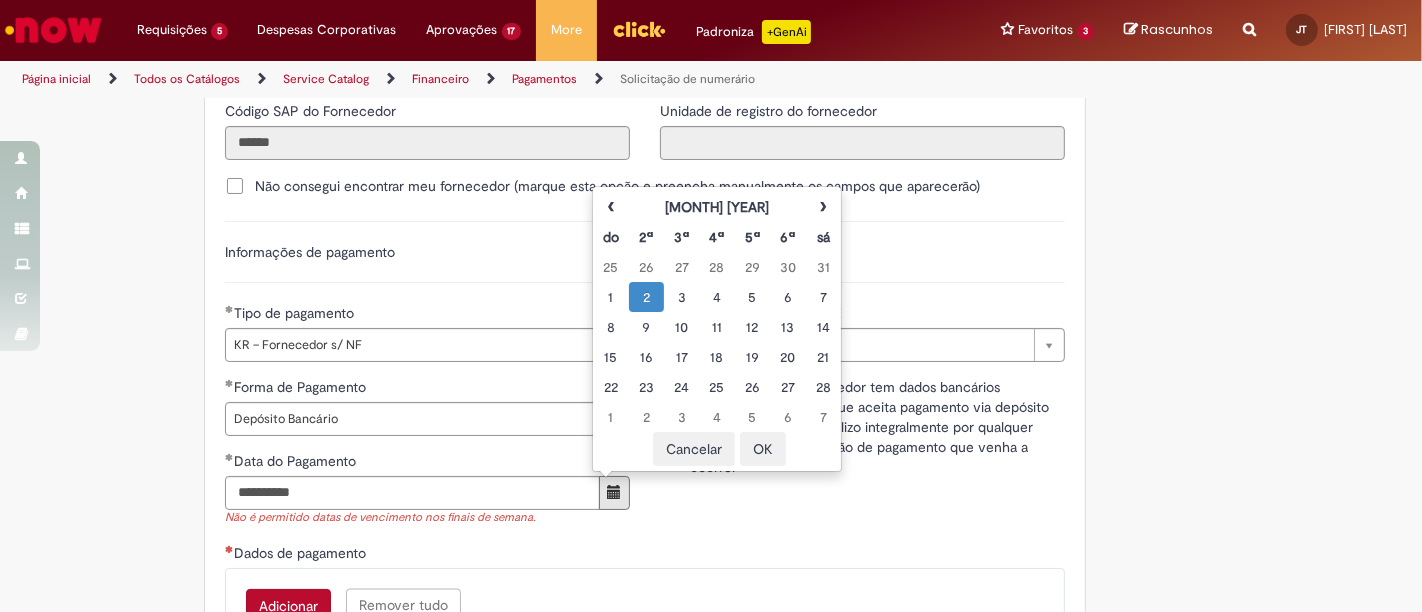 click on "OK" at bounding box center [763, 449] 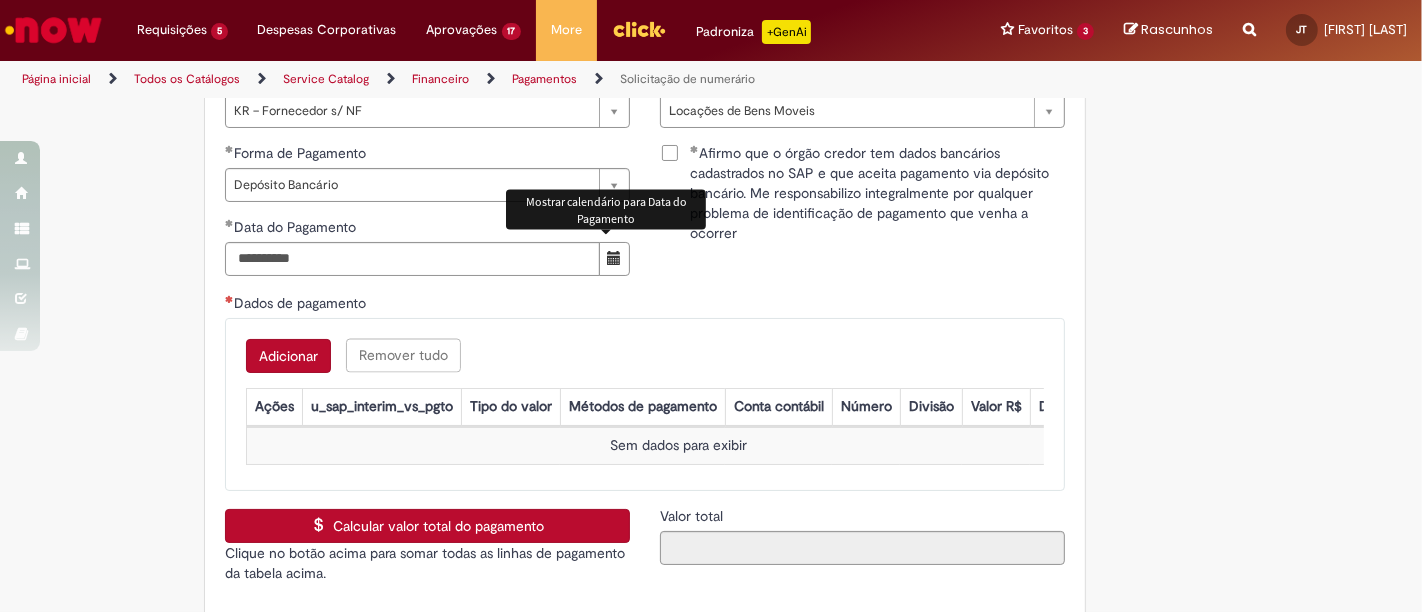 scroll, scrollTop: 3111, scrollLeft: 0, axis: vertical 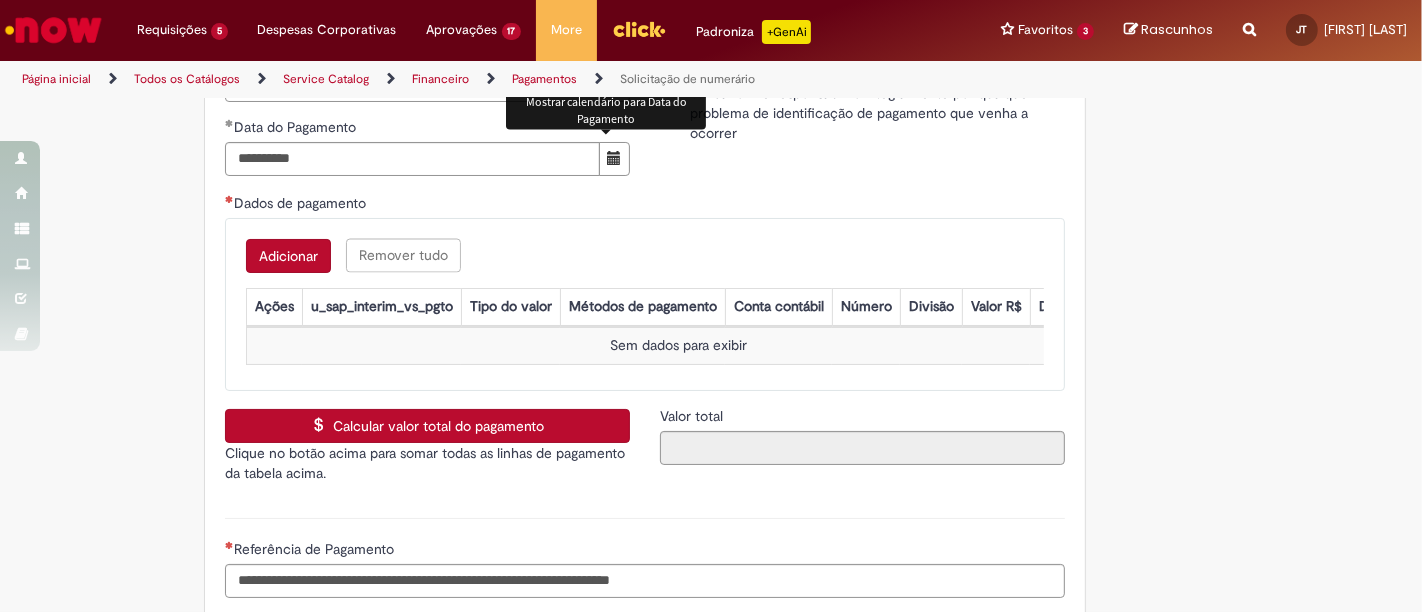 click at bounding box center (614, 159) 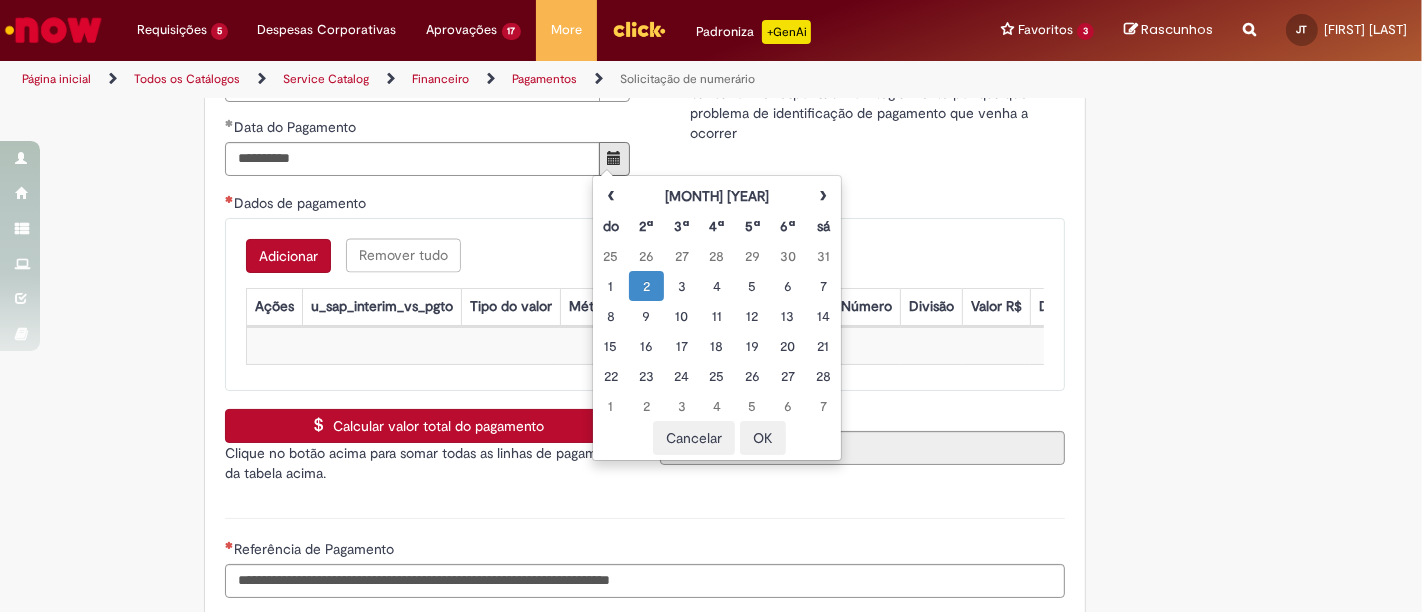 click on "Dados de pagamento" at bounding box center [645, 205] 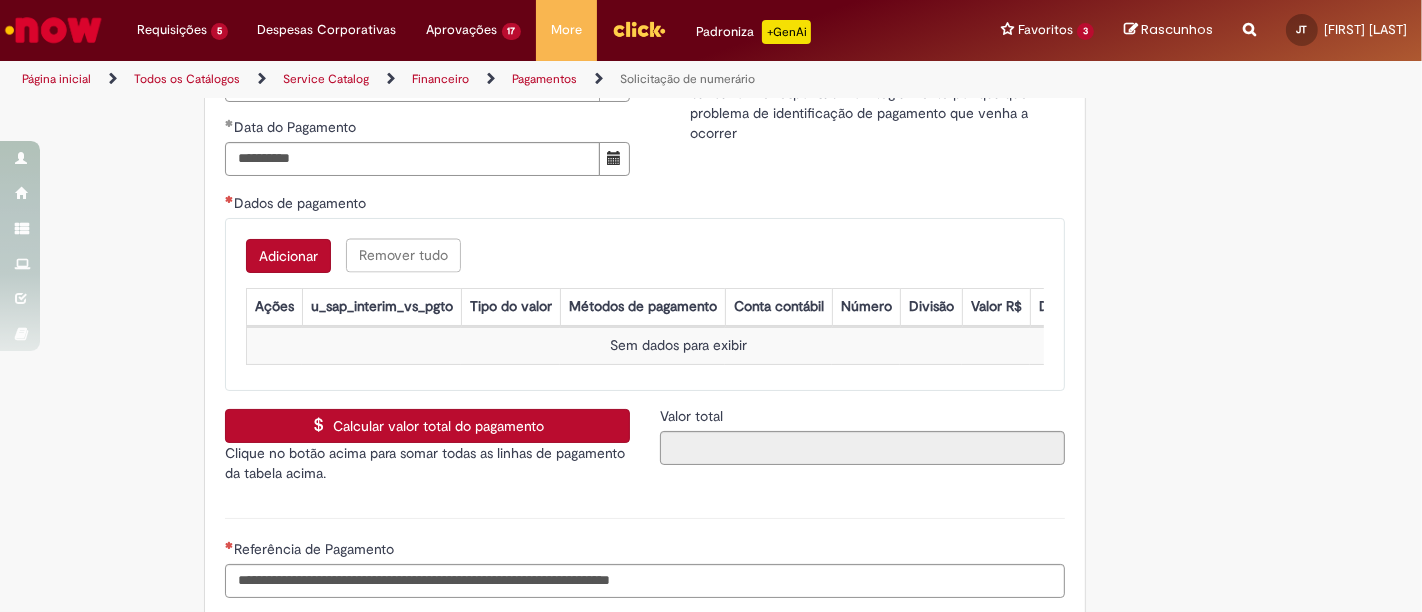 click on "Adicionar" at bounding box center [288, 256] 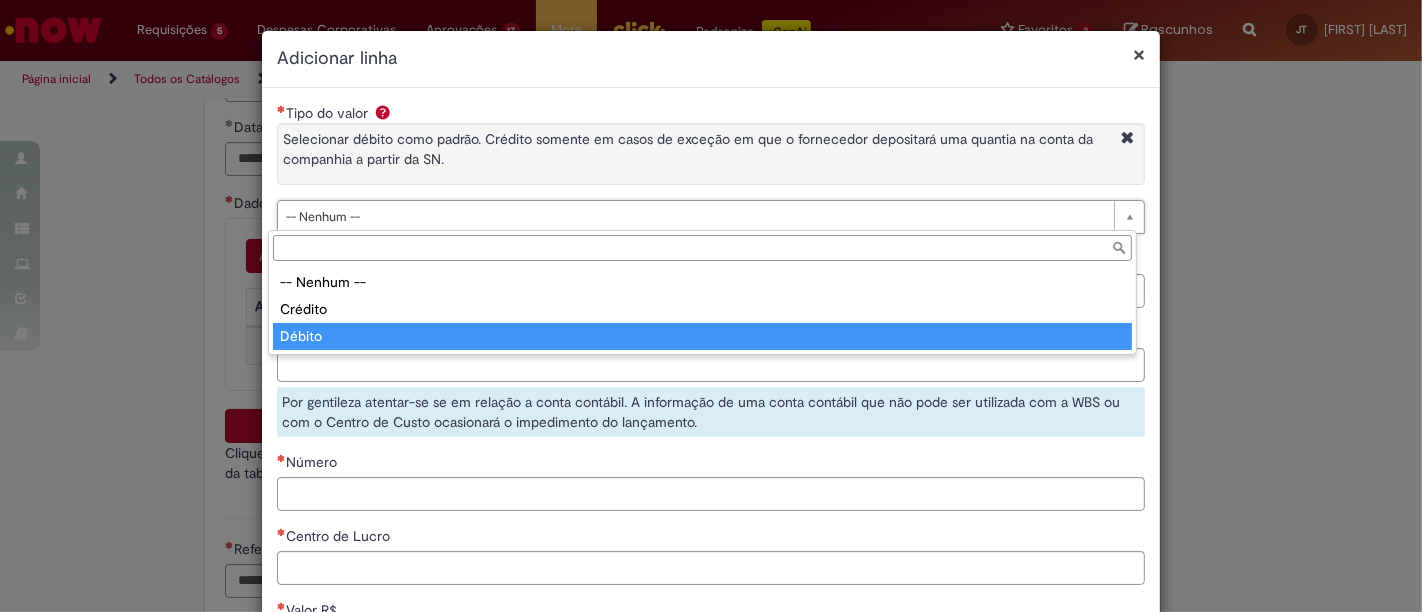 type on "******" 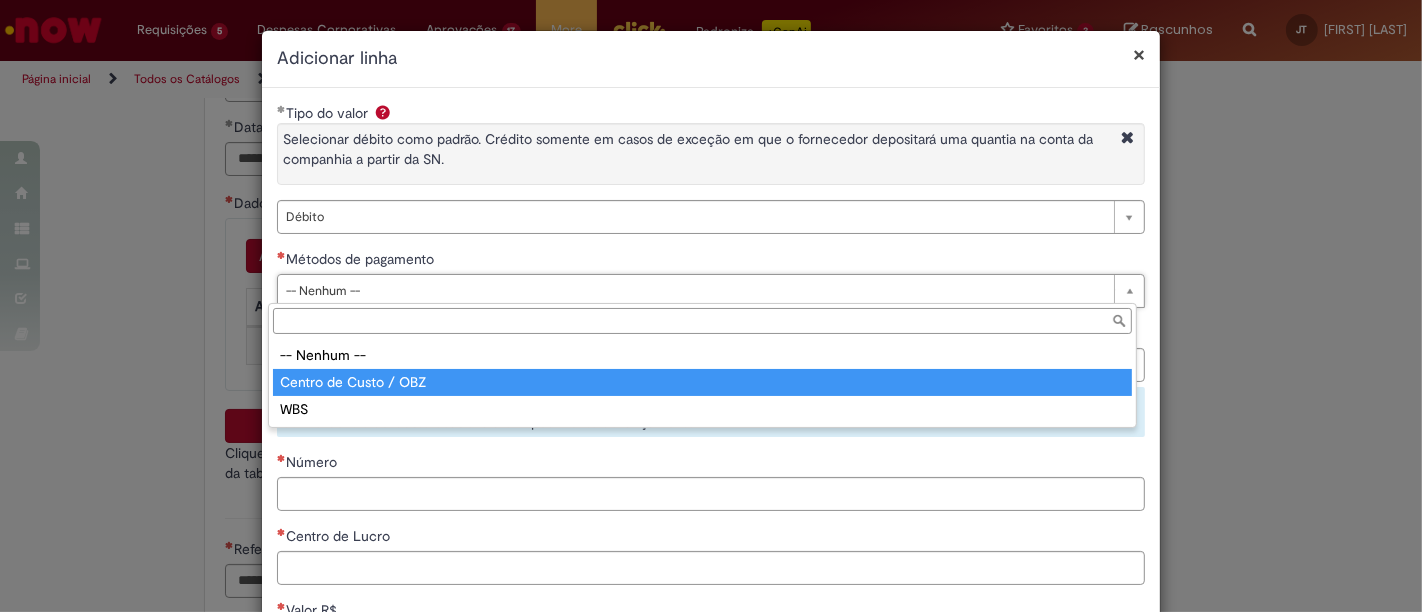 type on "**********" 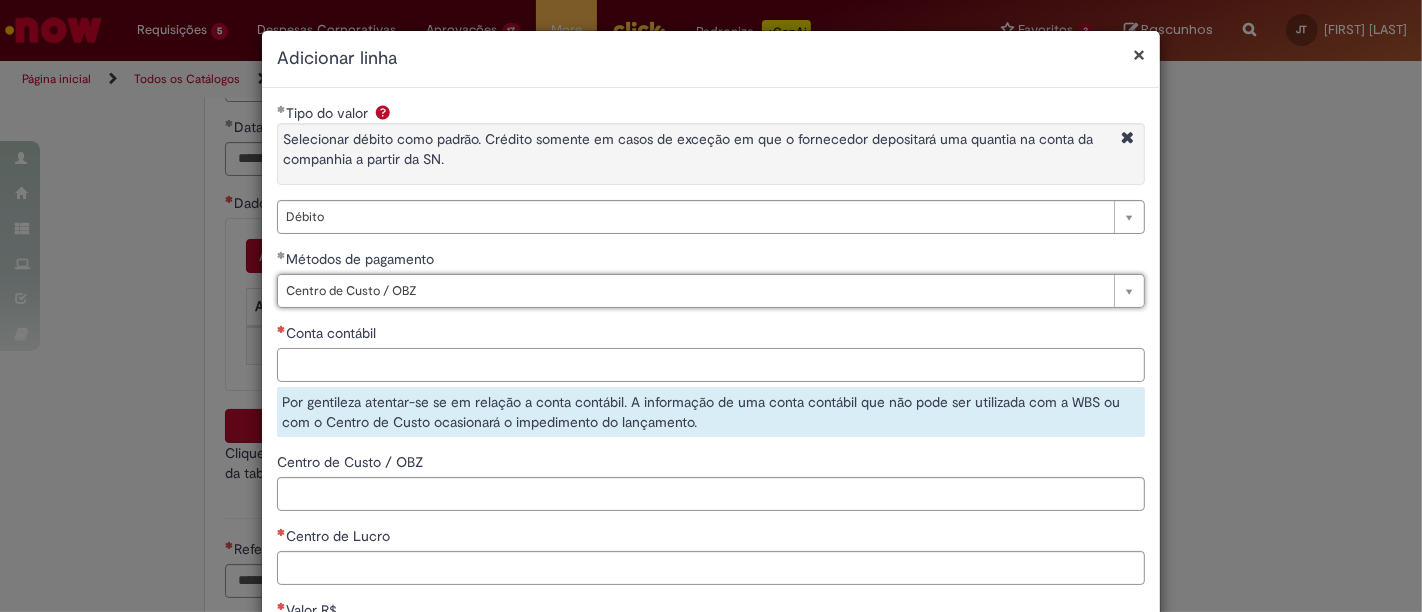 click on "Conta contábil" at bounding box center [711, 365] 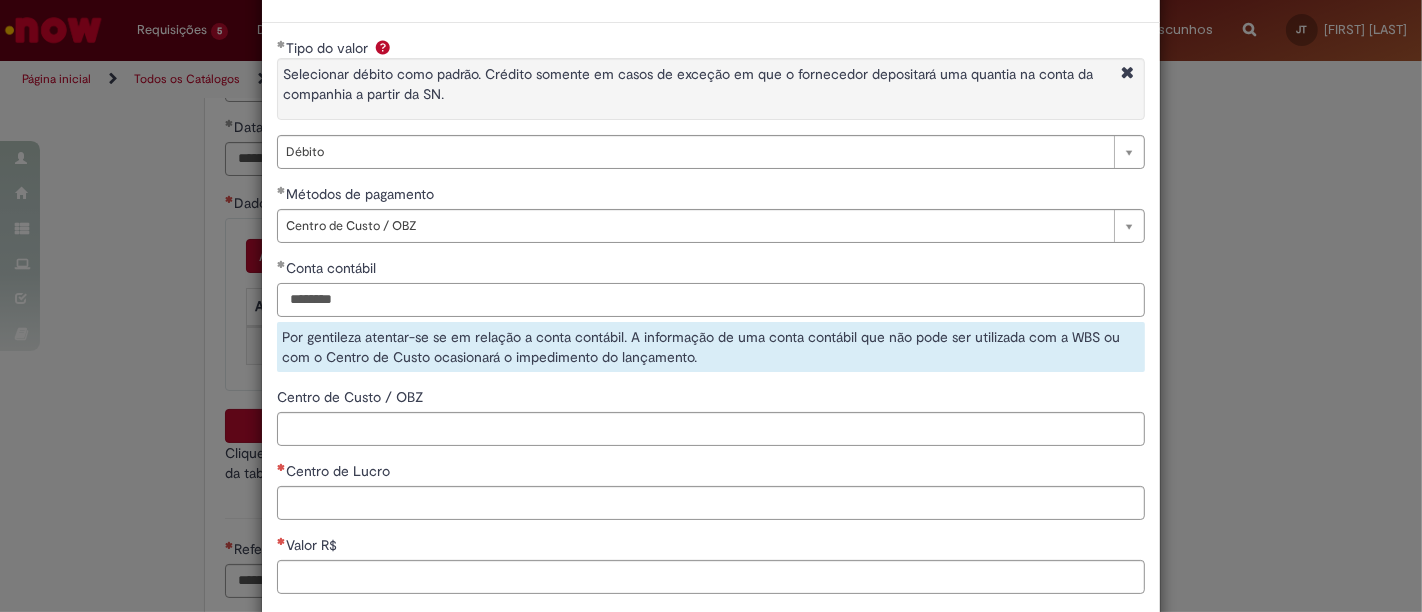 scroll, scrollTop: 111, scrollLeft: 0, axis: vertical 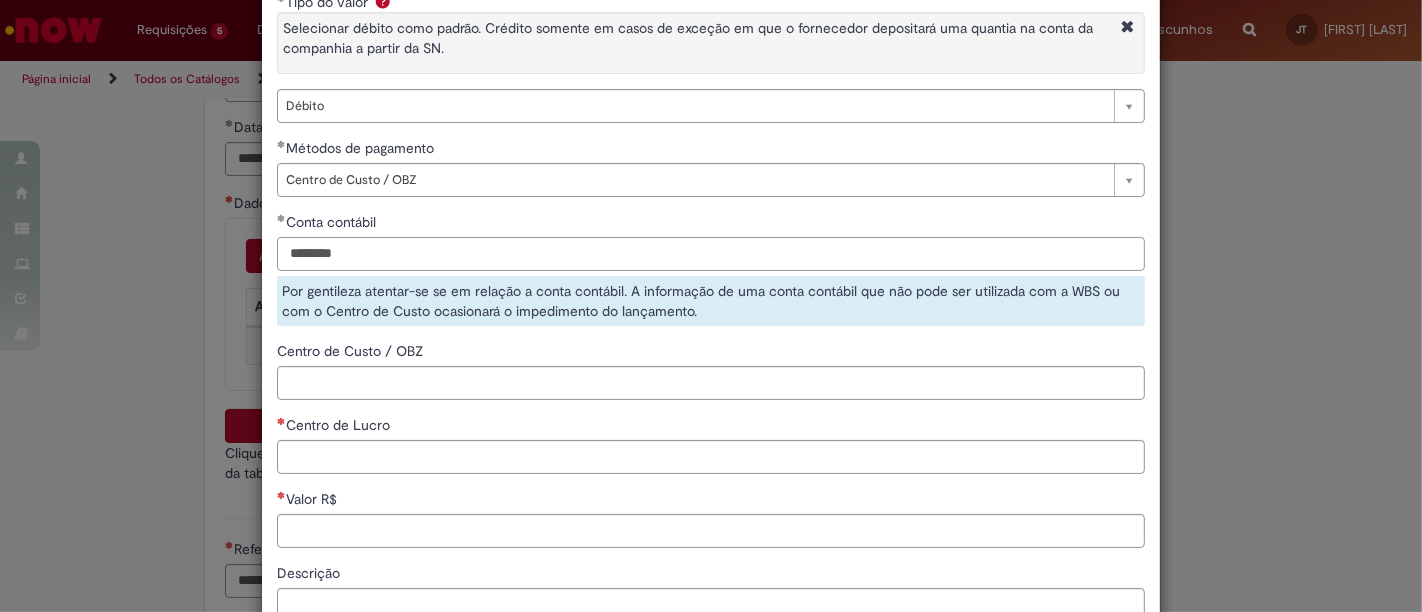 type on "********" 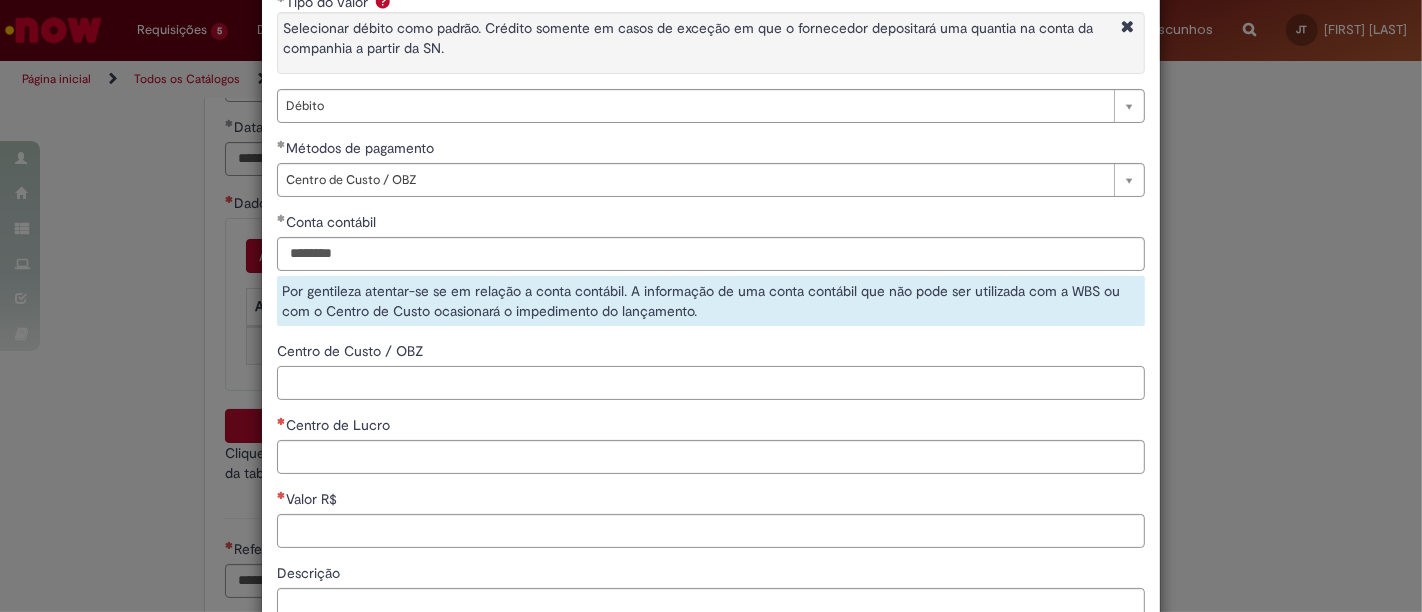 click on "**********" at bounding box center [711, 361] 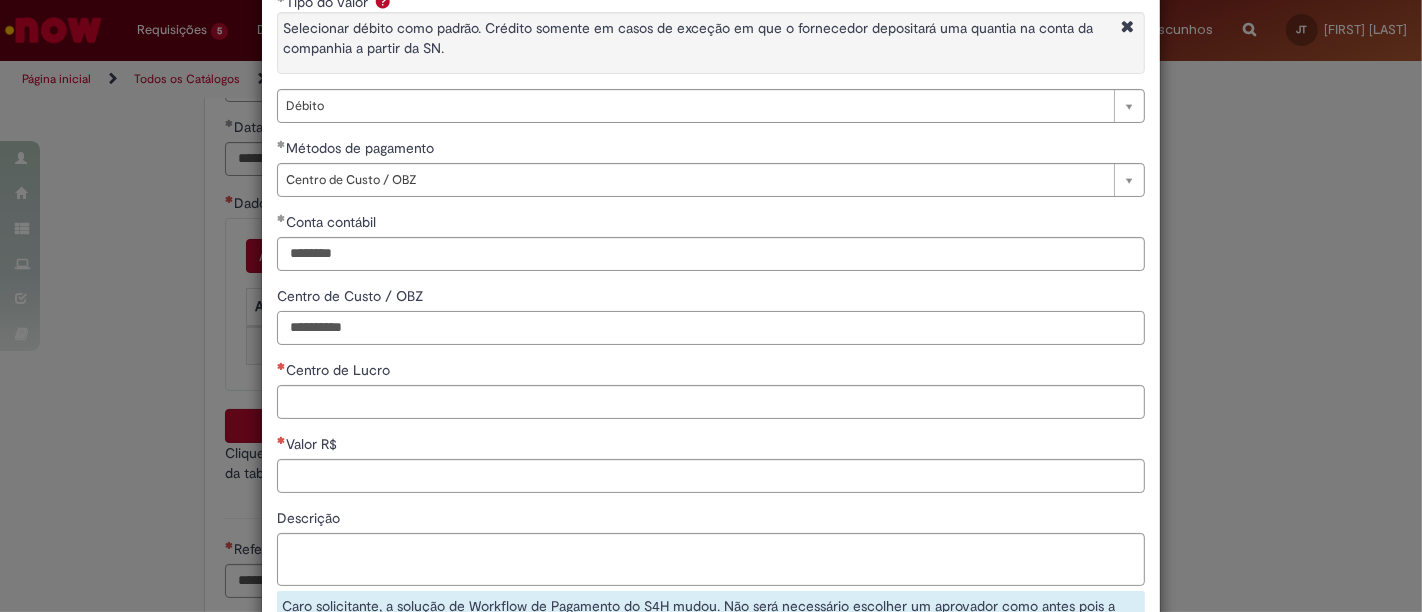 type on "**********" 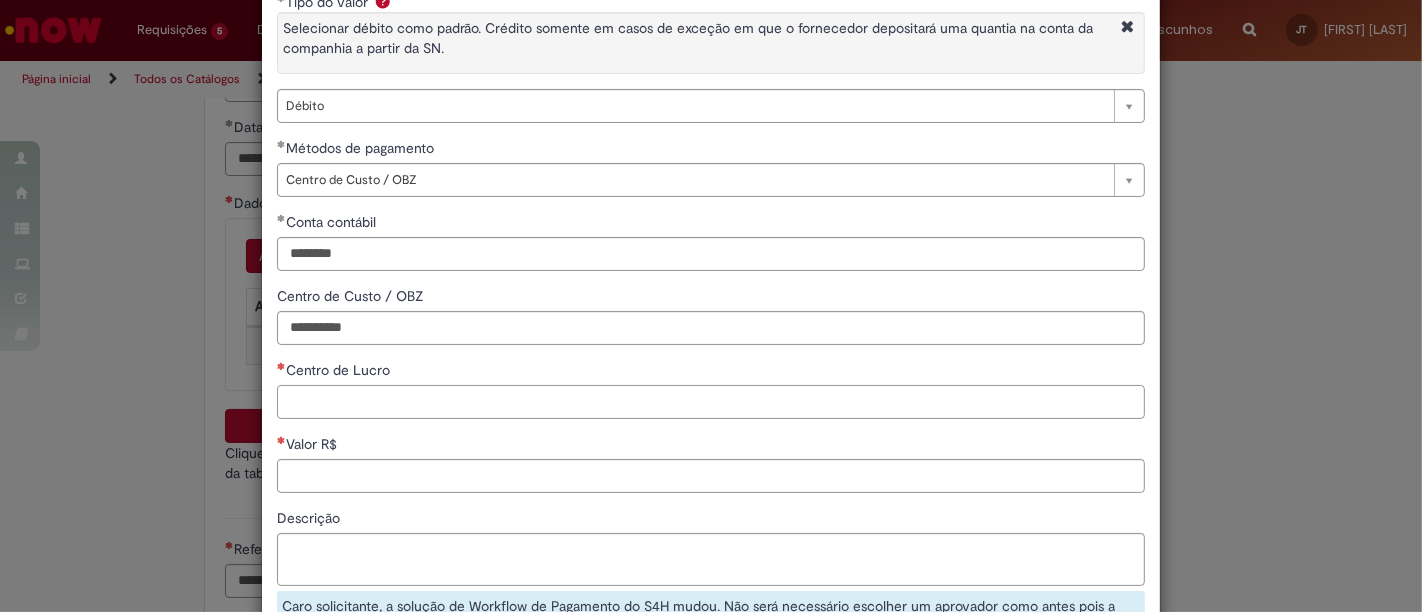 click on "Centro de Lucro" at bounding box center [711, 402] 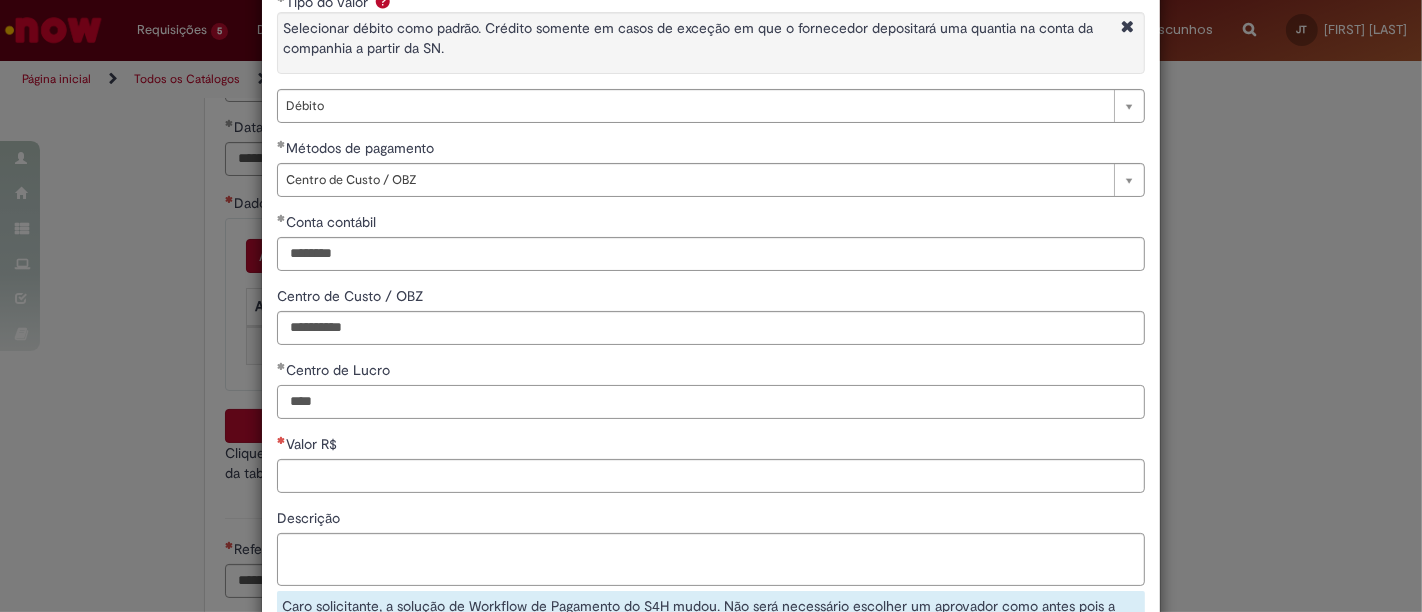 type on "****" 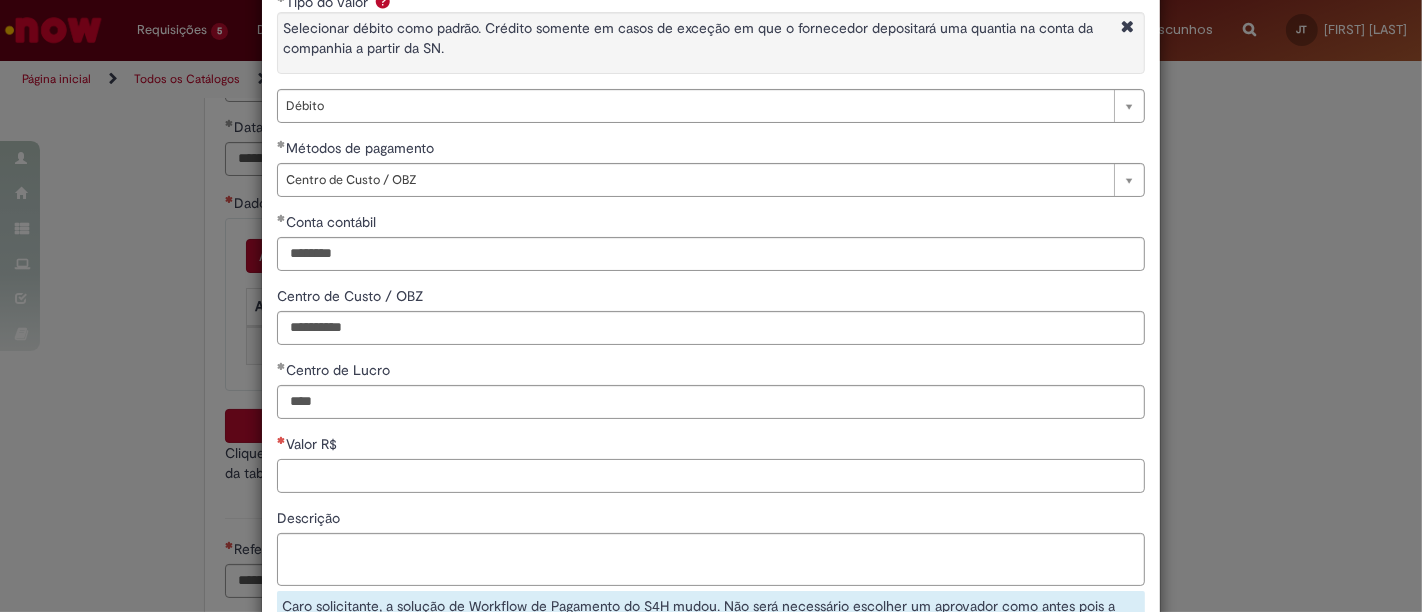 click on "Valor R$" at bounding box center (711, 476) 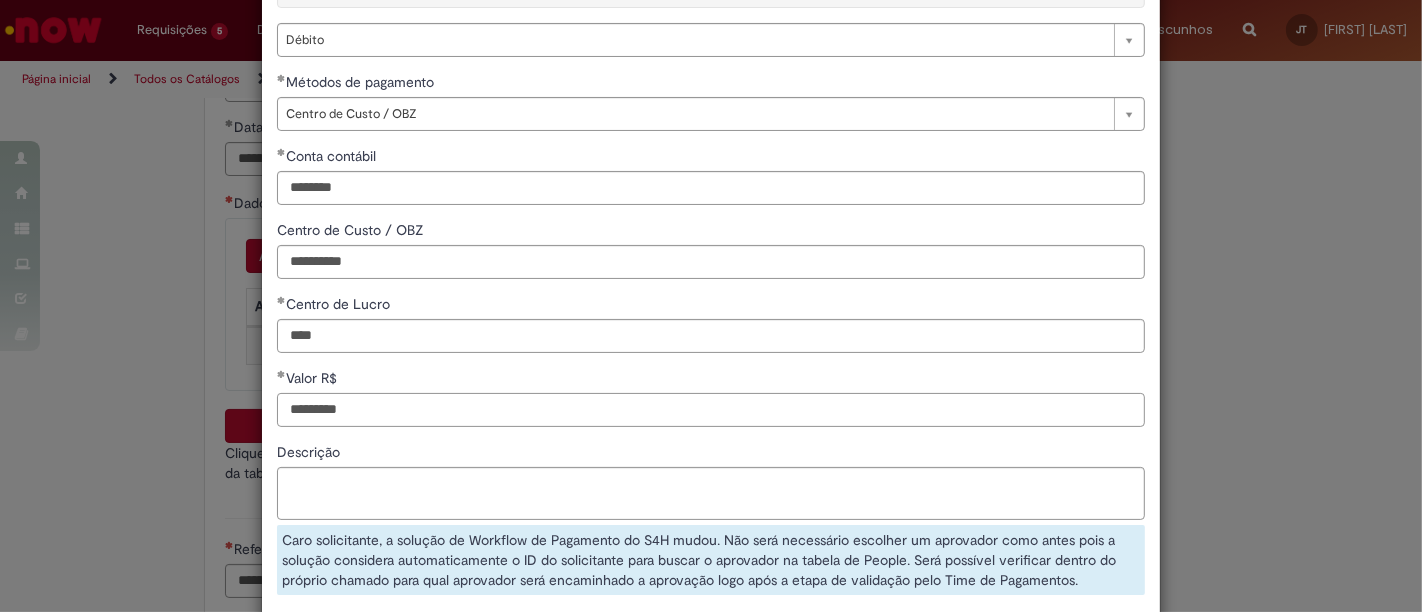 scroll, scrollTop: 283, scrollLeft: 0, axis: vertical 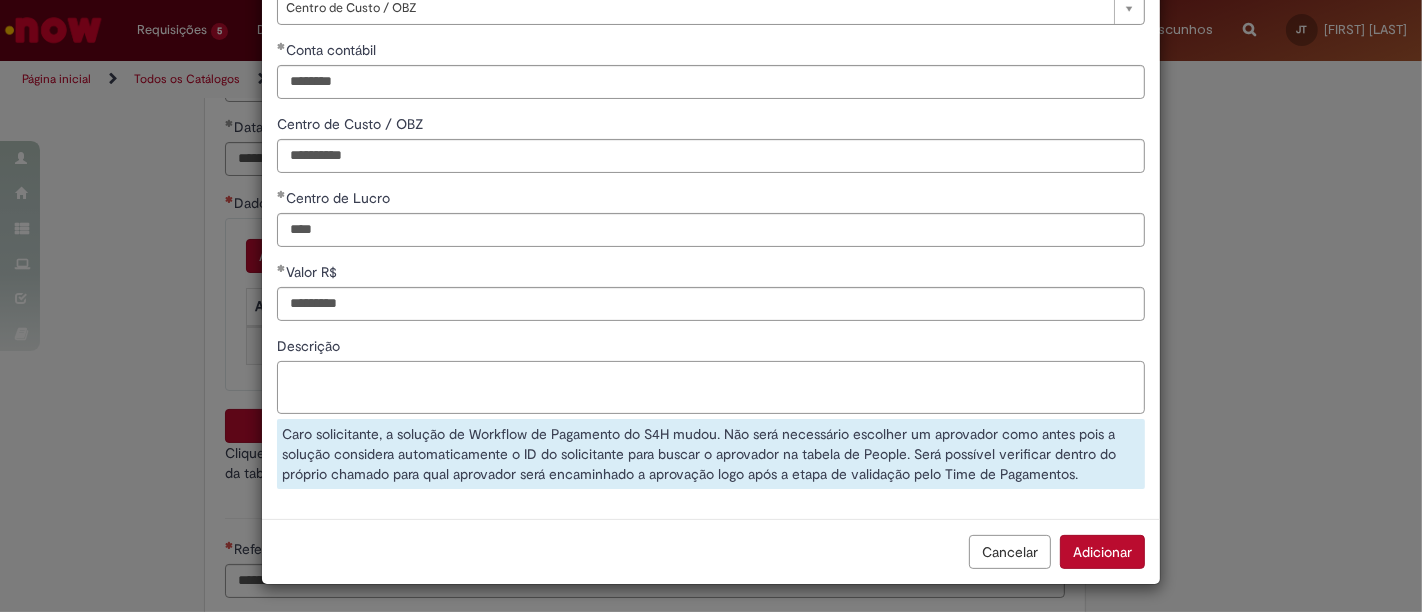 drag, startPoint x: 322, startPoint y: 379, endPoint x: 505, endPoint y: 395, distance: 183.69812 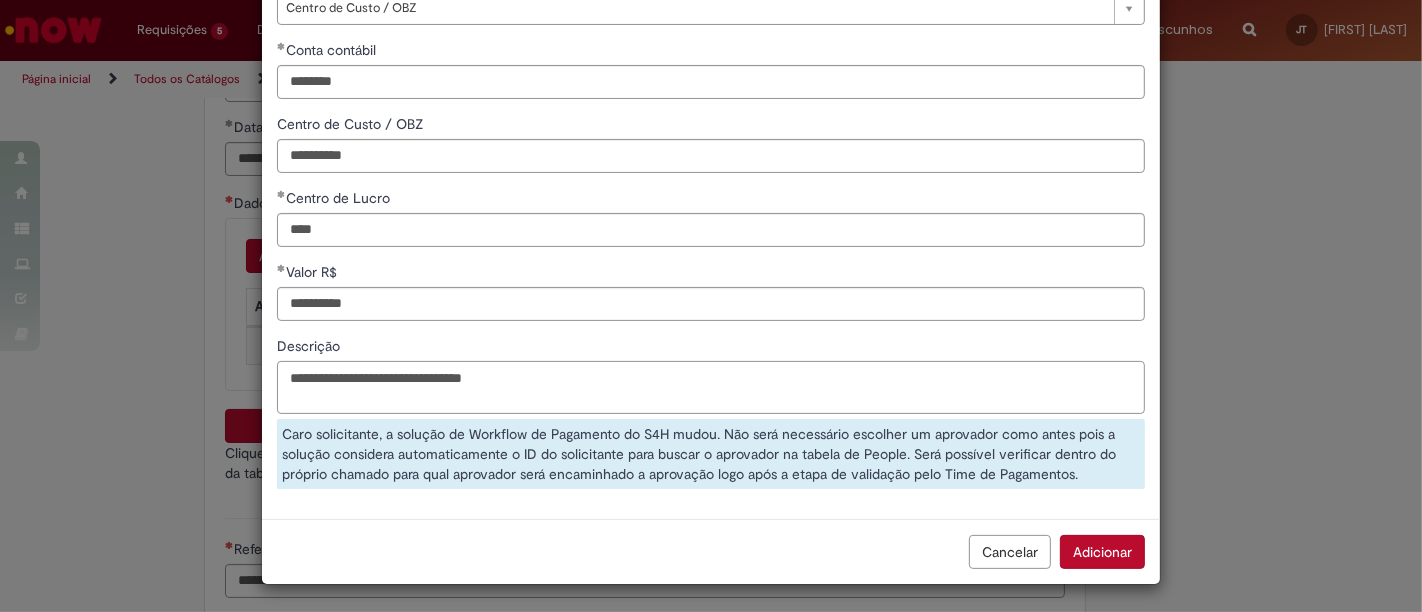 drag, startPoint x: 550, startPoint y: 380, endPoint x: 89, endPoint y: 363, distance: 461.31335 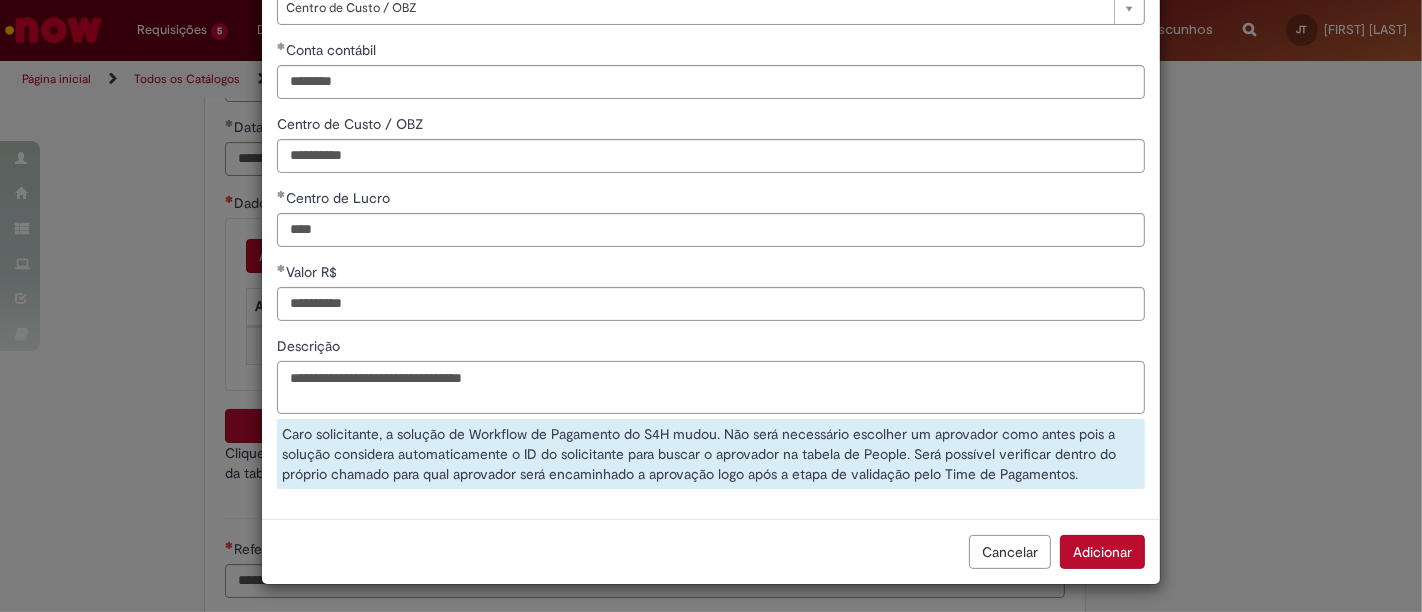 click on "**********" at bounding box center (711, 387) 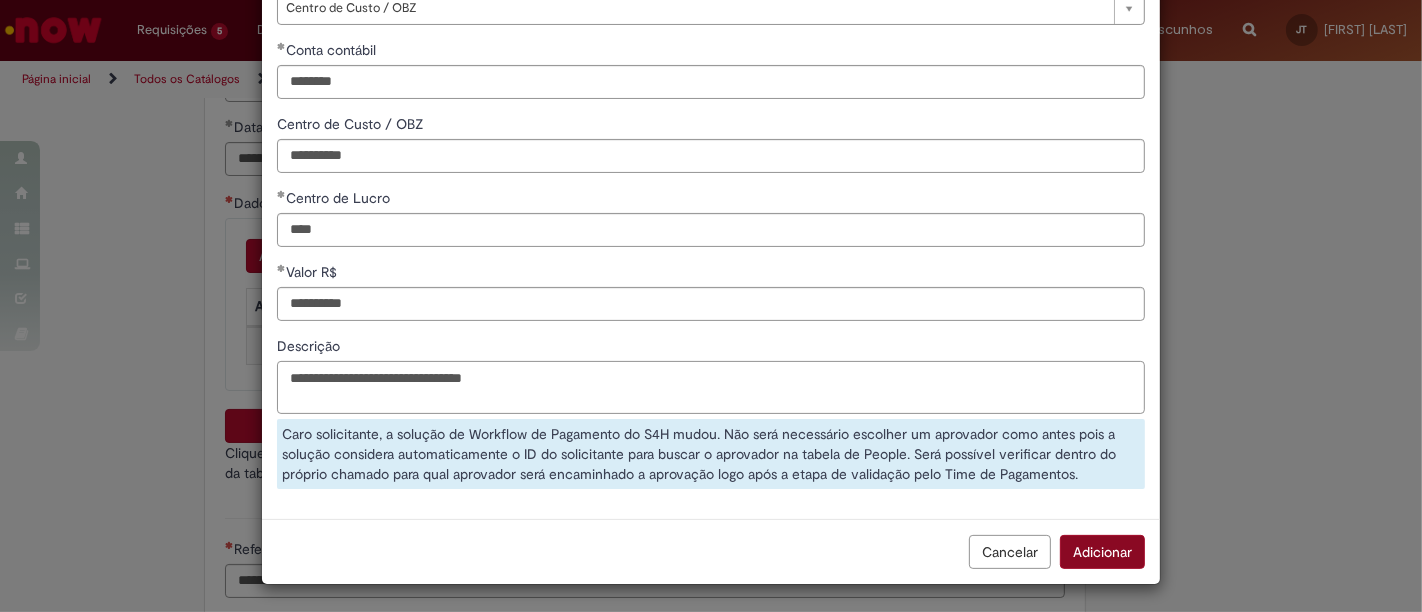 type on "**********" 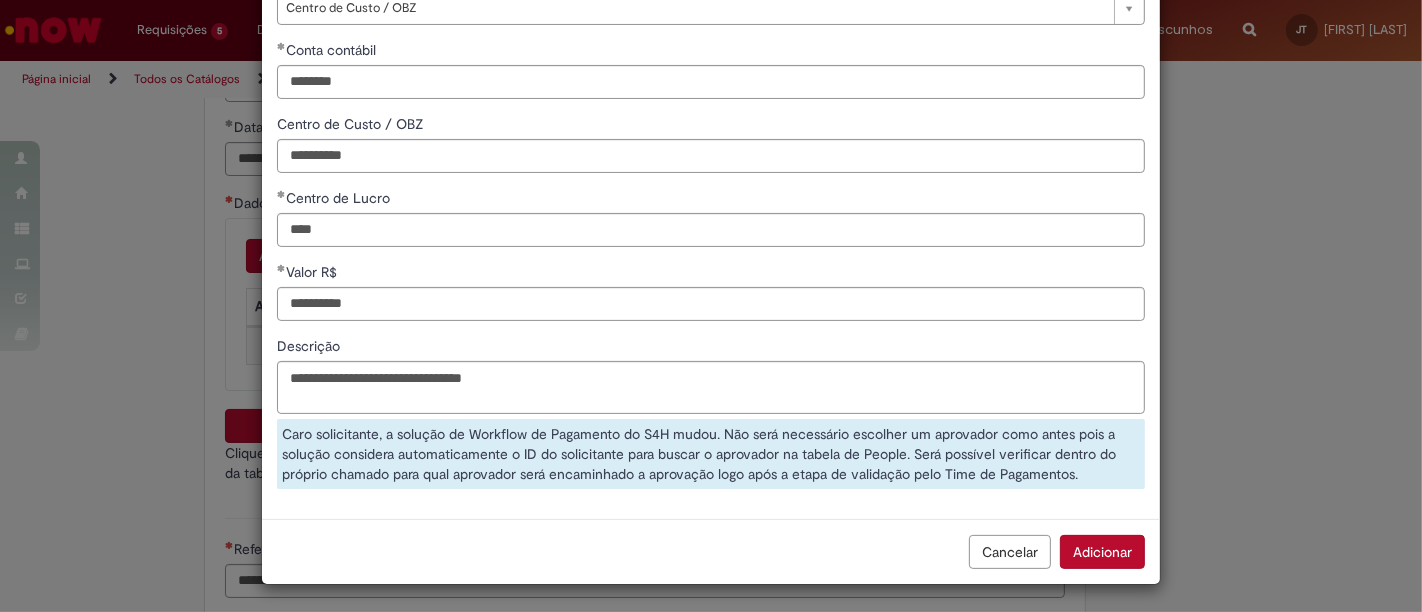 click on "Adicionar" at bounding box center [1102, 552] 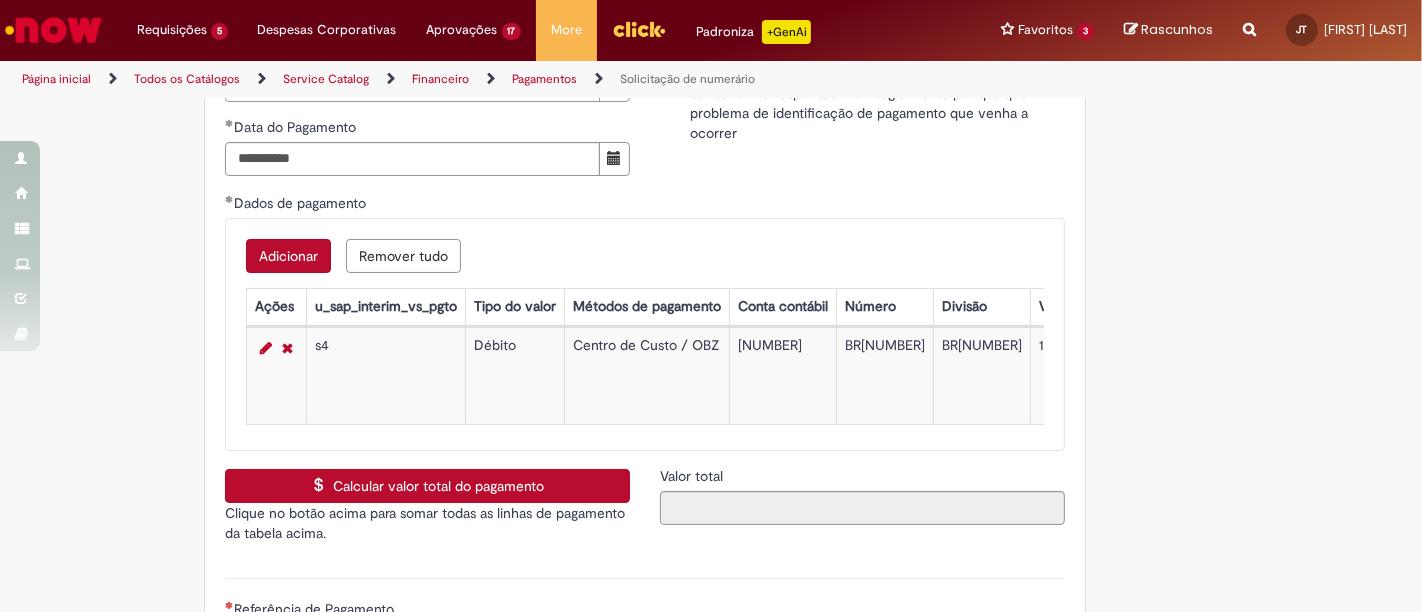 scroll, scrollTop: 208, scrollLeft: 0, axis: vertical 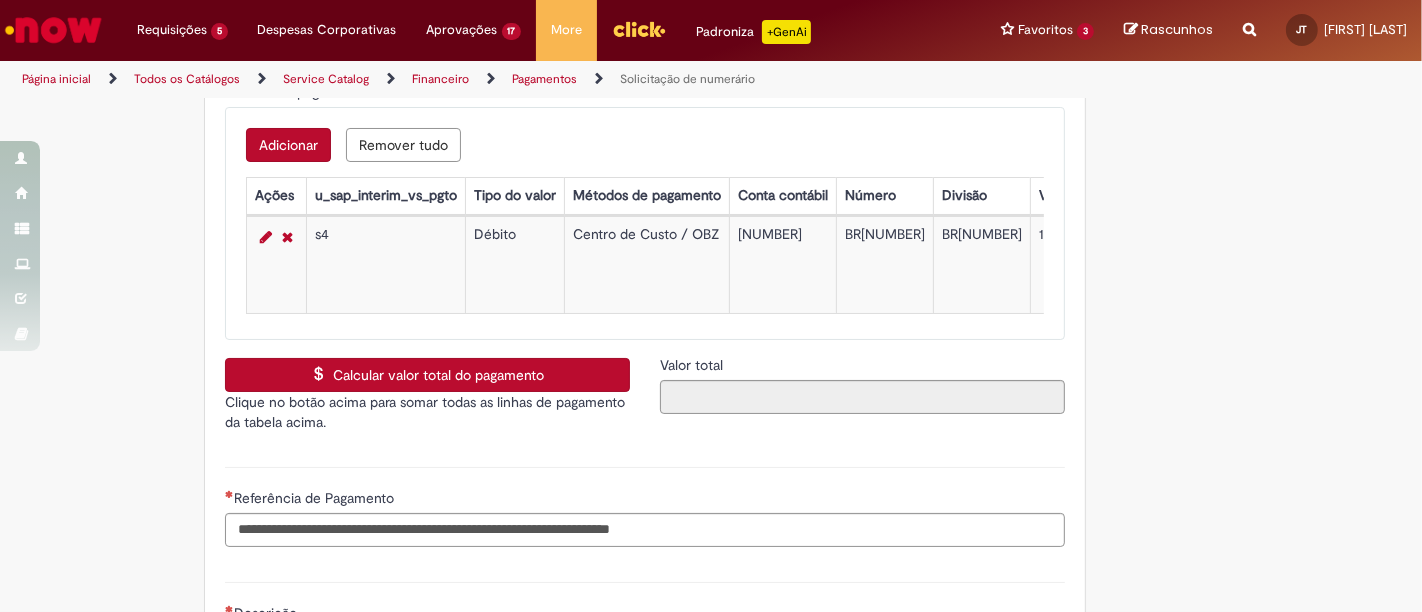 click on "Calcular valor total do pagamento" at bounding box center [427, 375] 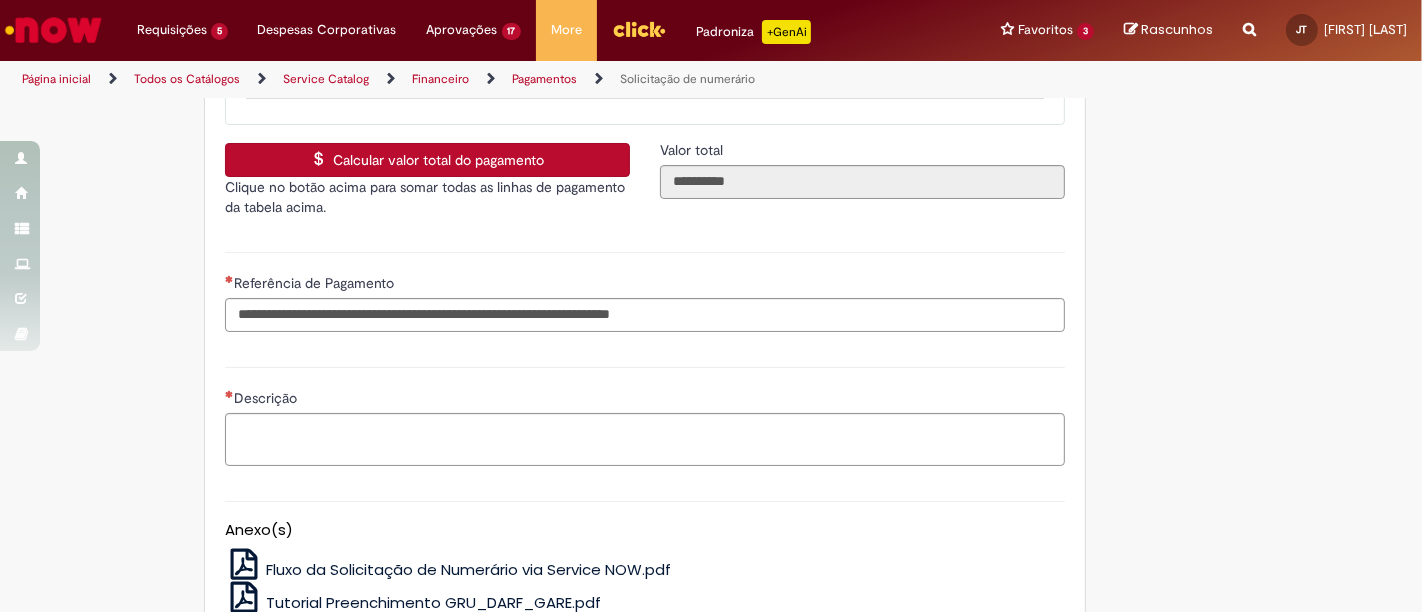 scroll, scrollTop: 3444, scrollLeft: 0, axis: vertical 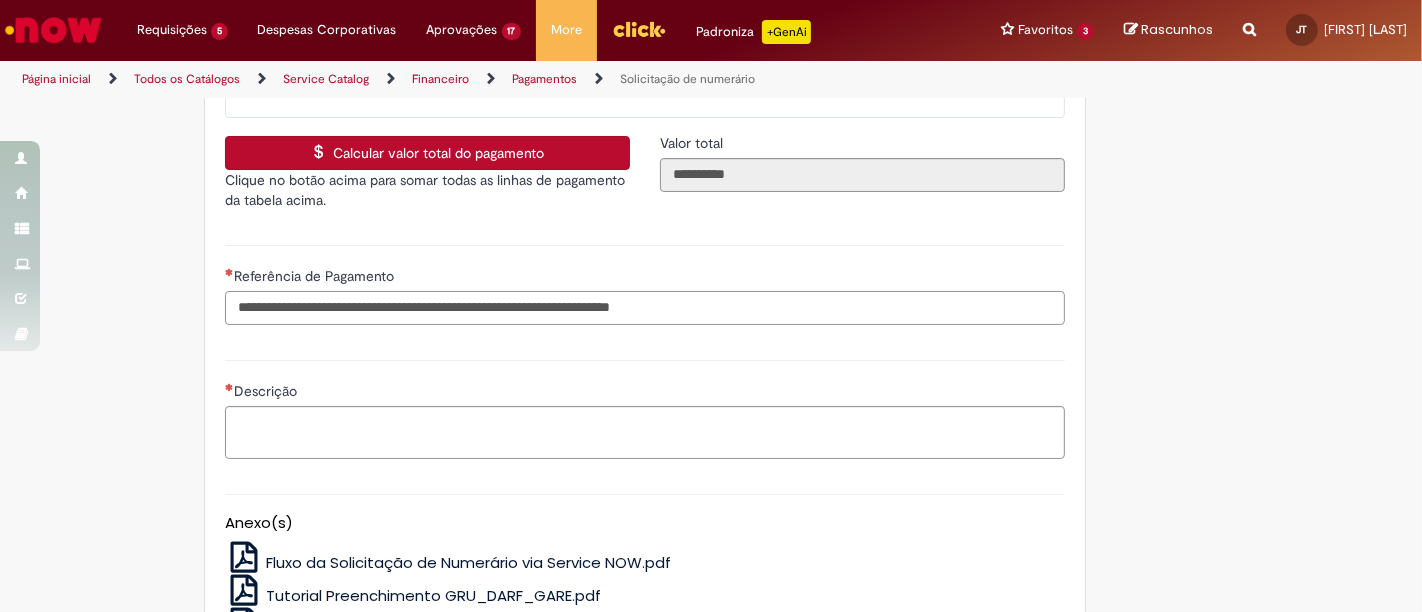 click on "Referência de Pagamento" at bounding box center [645, 308] 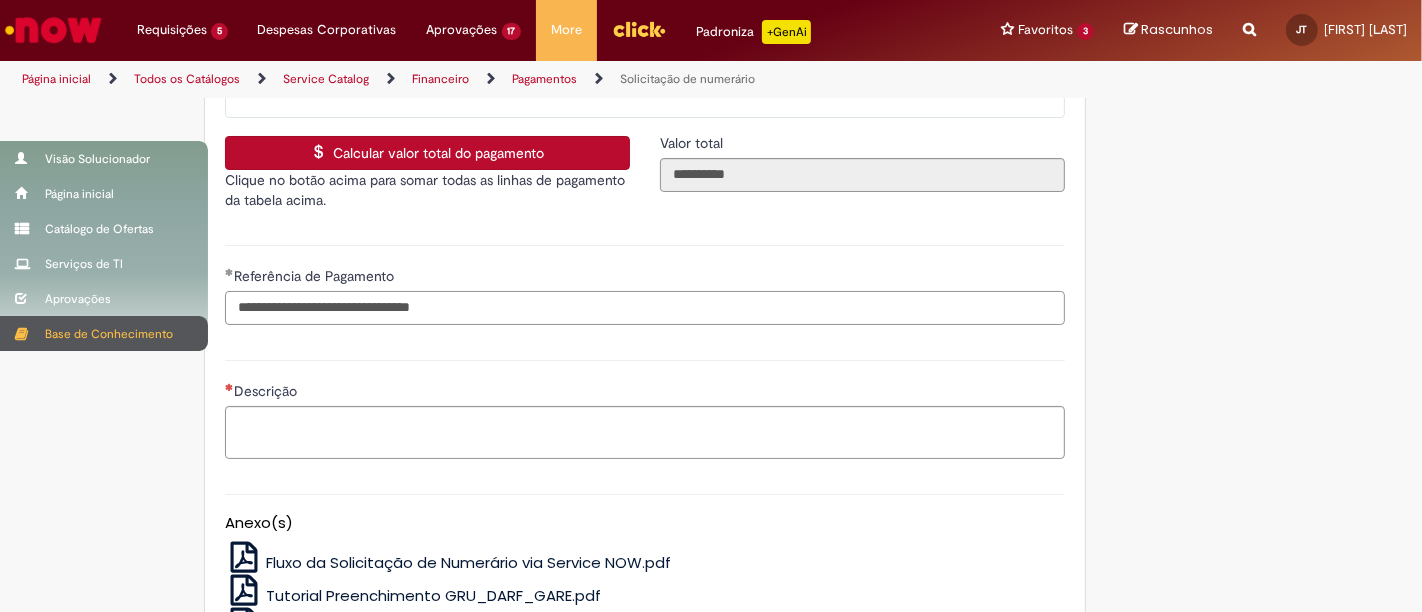 drag, startPoint x: 381, startPoint y: 315, endPoint x: 26, endPoint y: 325, distance: 355.1408 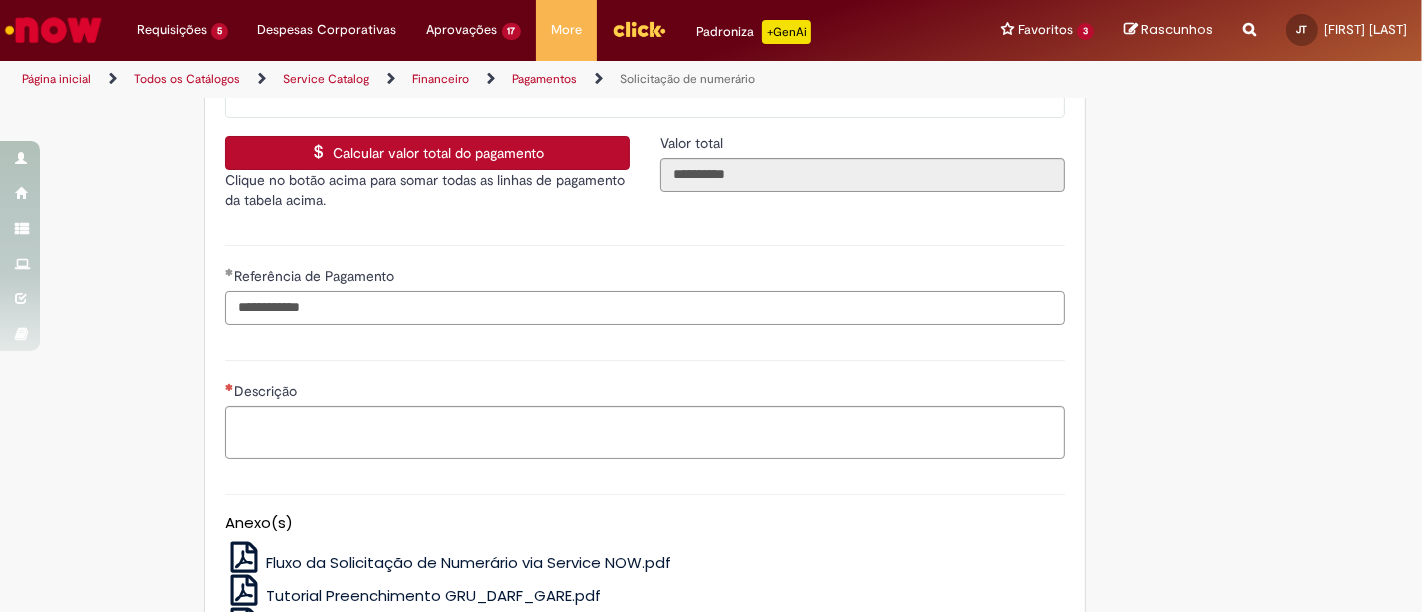 type on "**********" 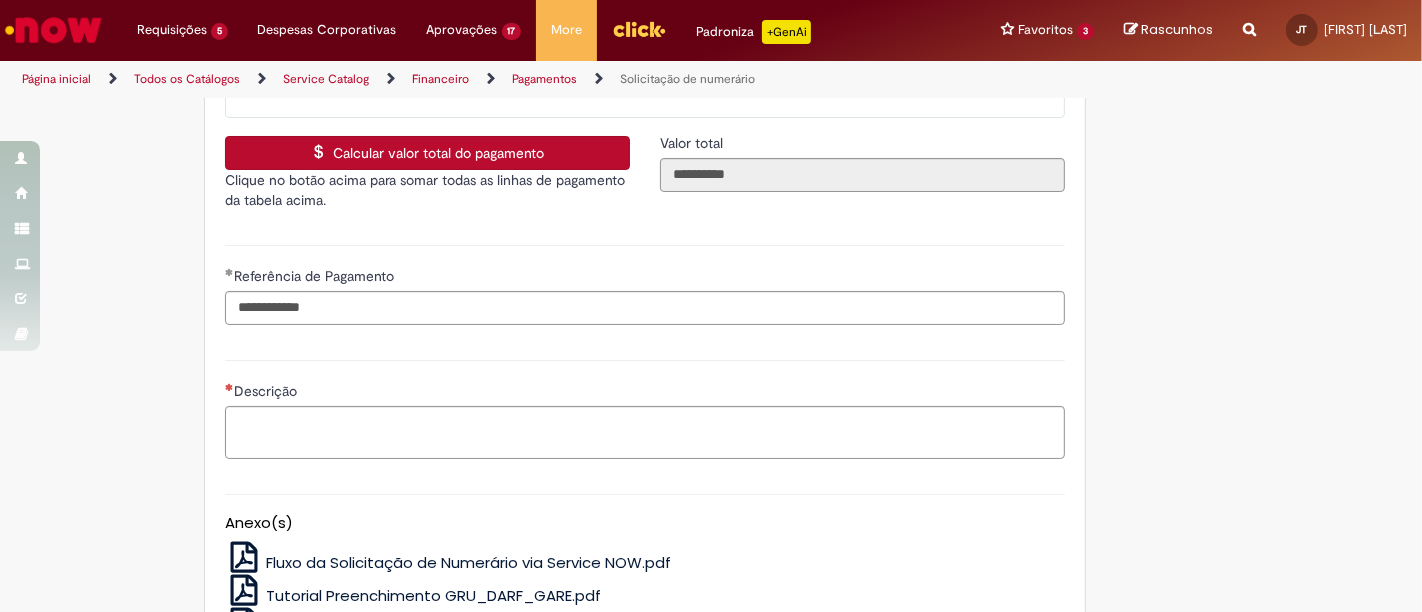 click on "Descrição" at bounding box center (645, 393) 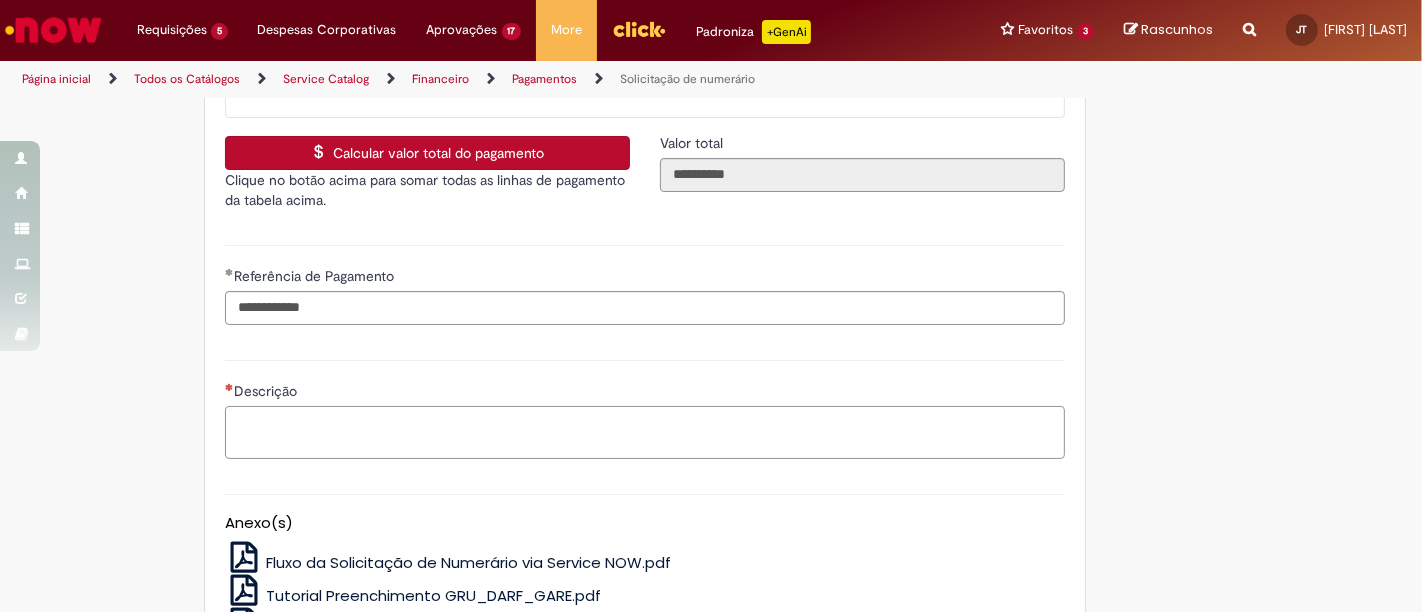 click on "Descrição" at bounding box center [645, 432] 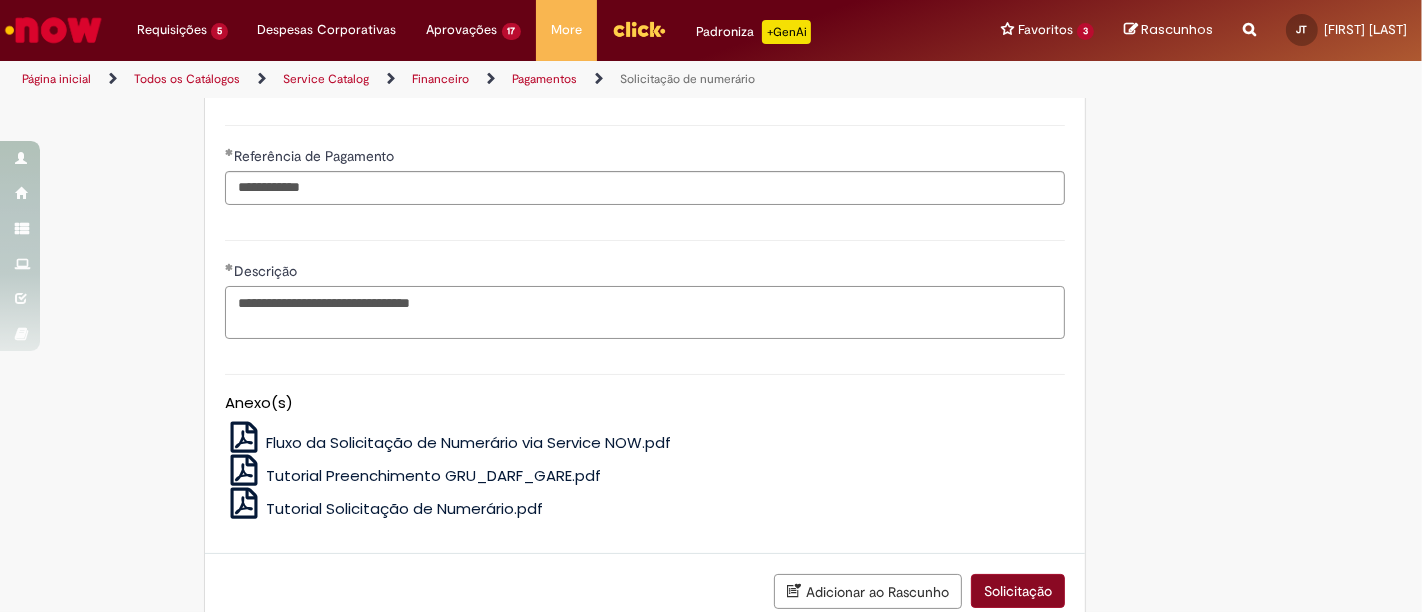 scroll, scrollTop: 3700, scrollLeft: 0, axis: vertical 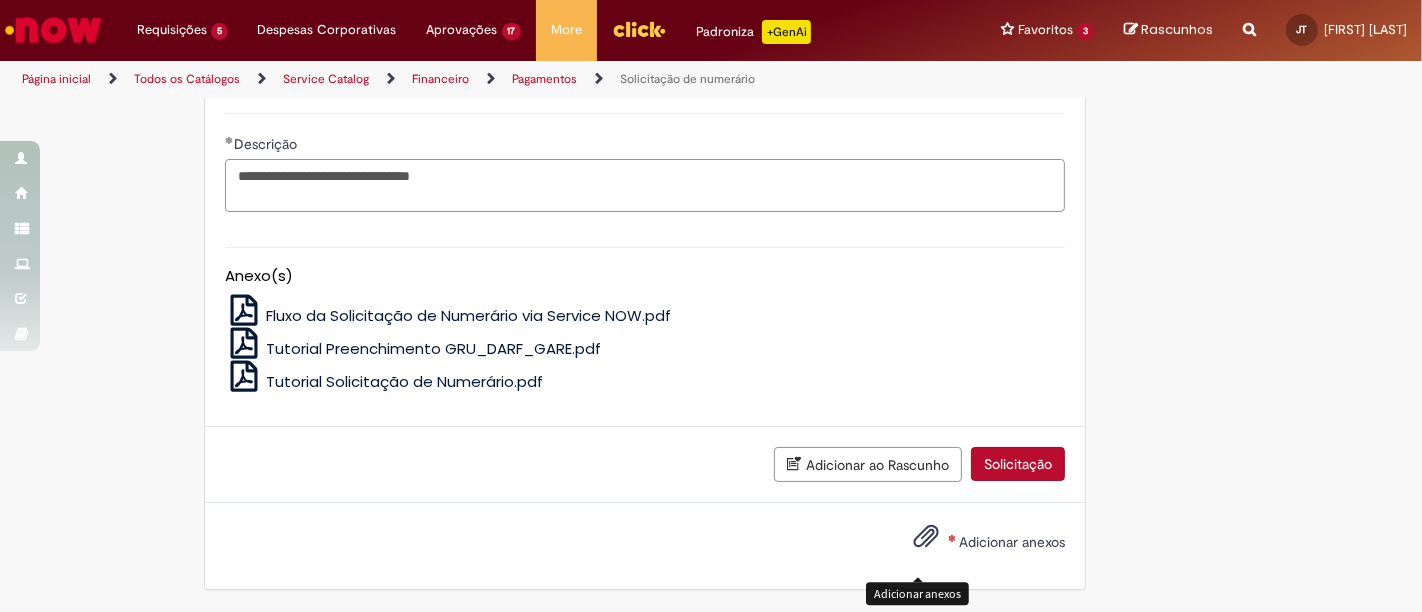 type on "**********" 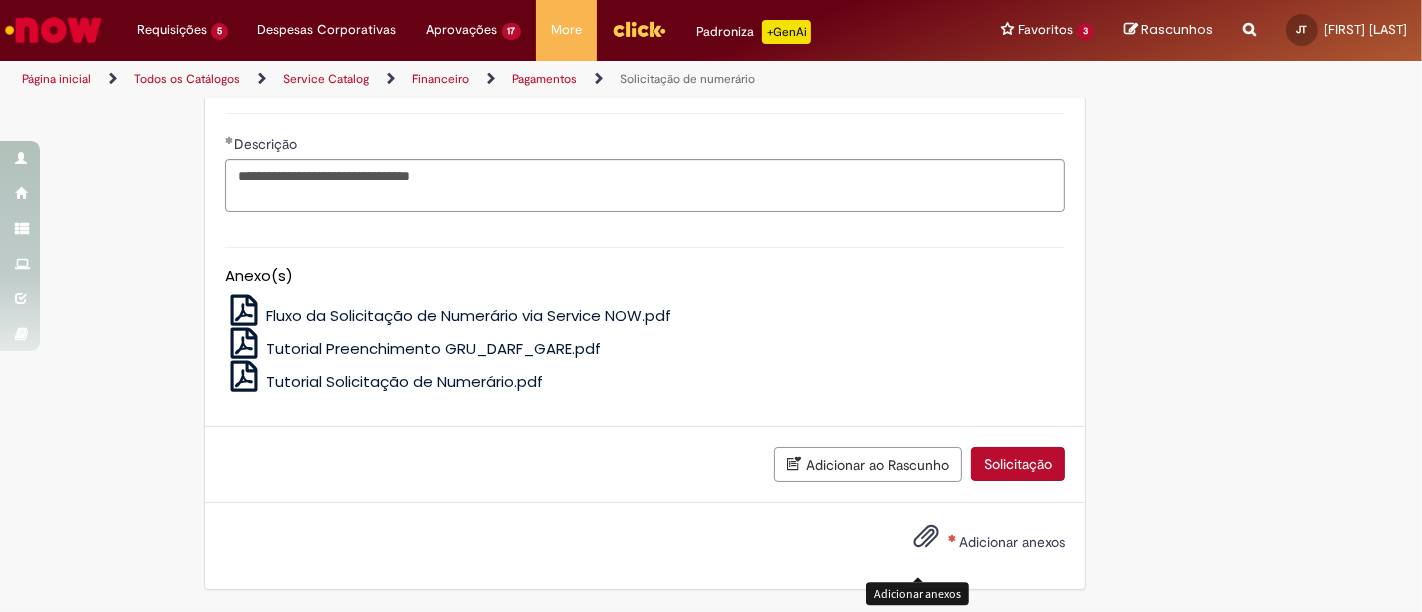 click at bounding box center (926, 537) 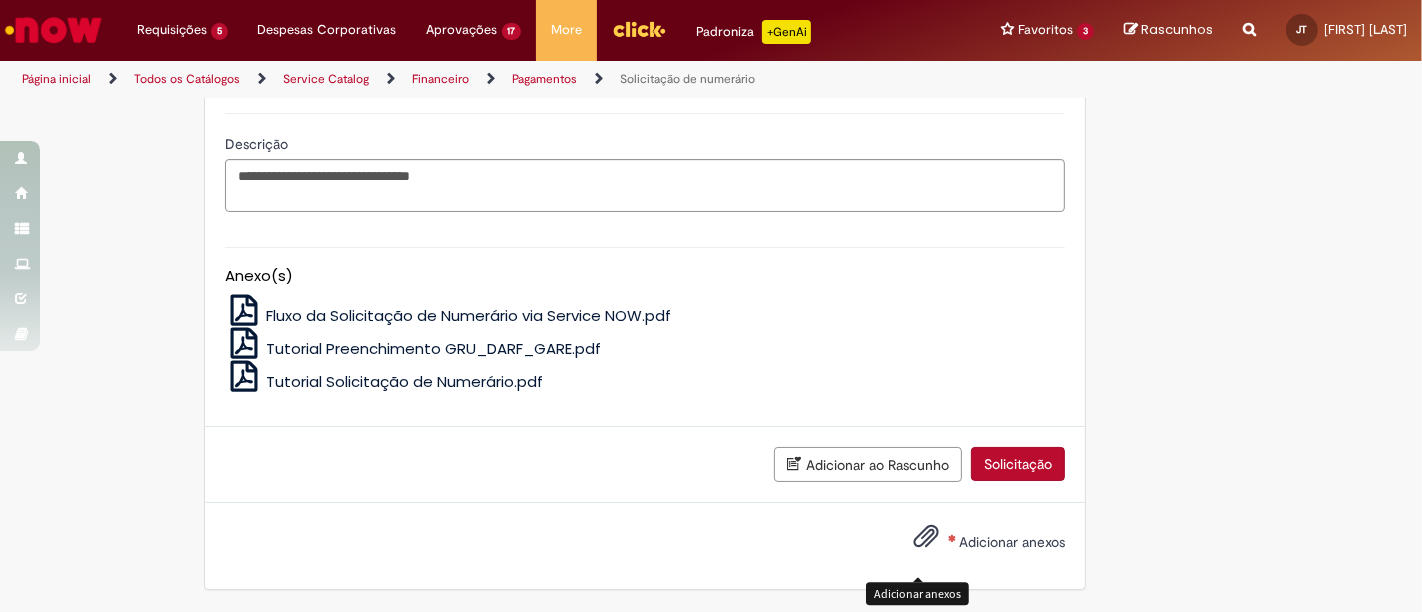 click at bounding box center [926, 537] 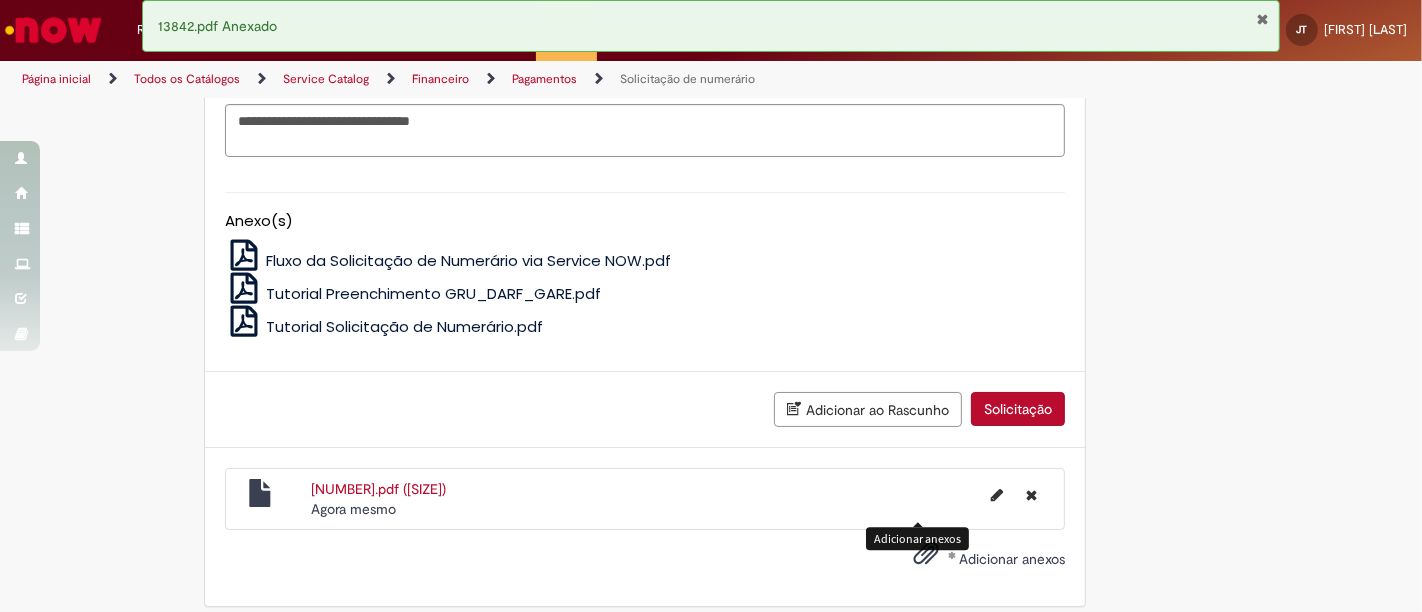 scroll, scrollTop: 3771, scrollLeft: 0, axis: vertical 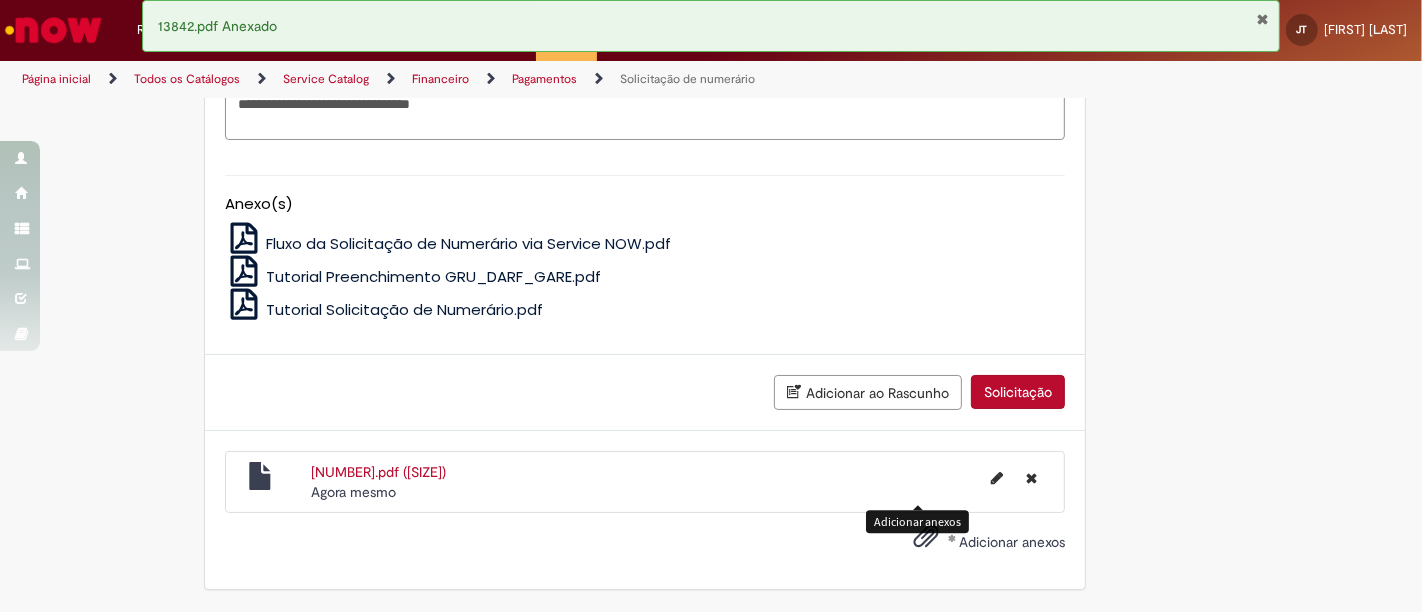 click on "Solicitação" at bounding box center (1018, 392) 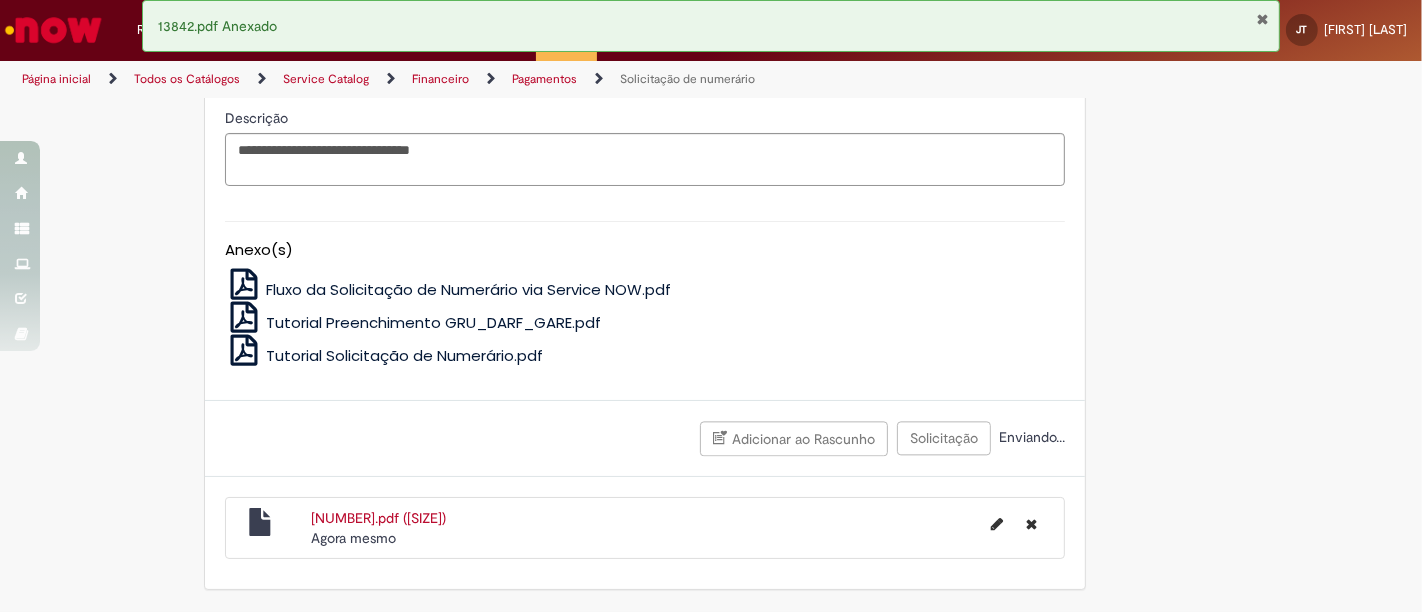 scroll, scrollTop: 3725, scrollLeft: 0, axis: vertical 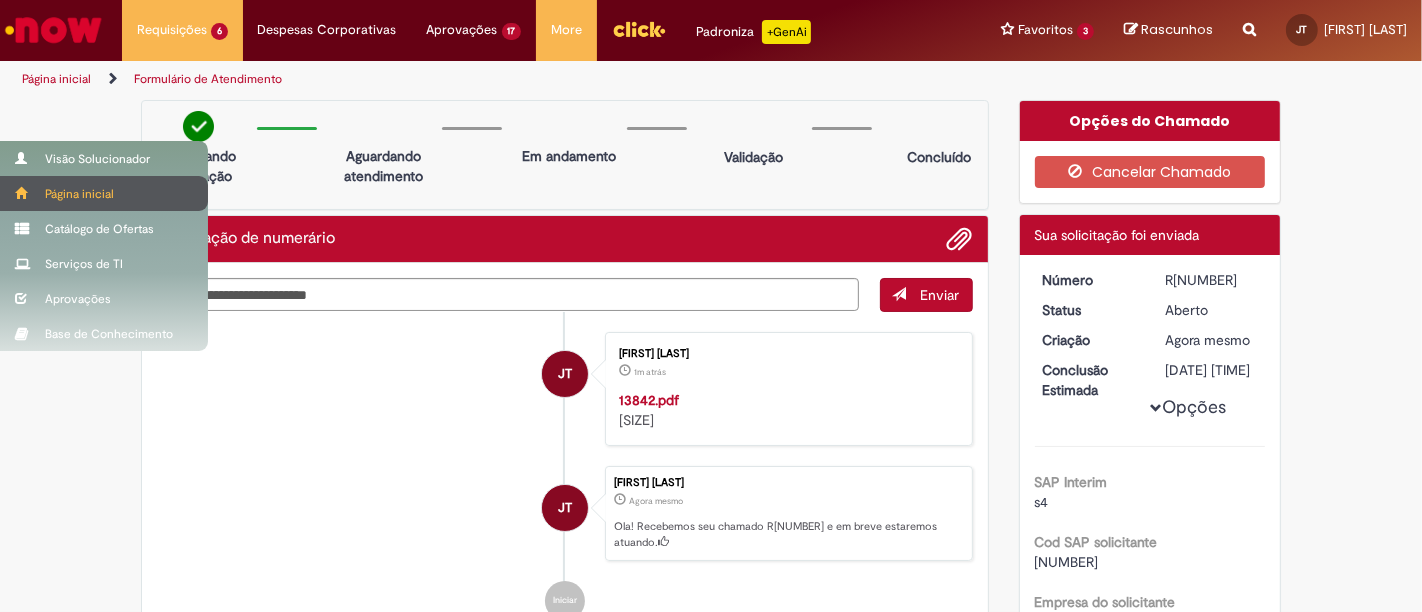 click on "Página inicial" at bounding box center [104, 193] 